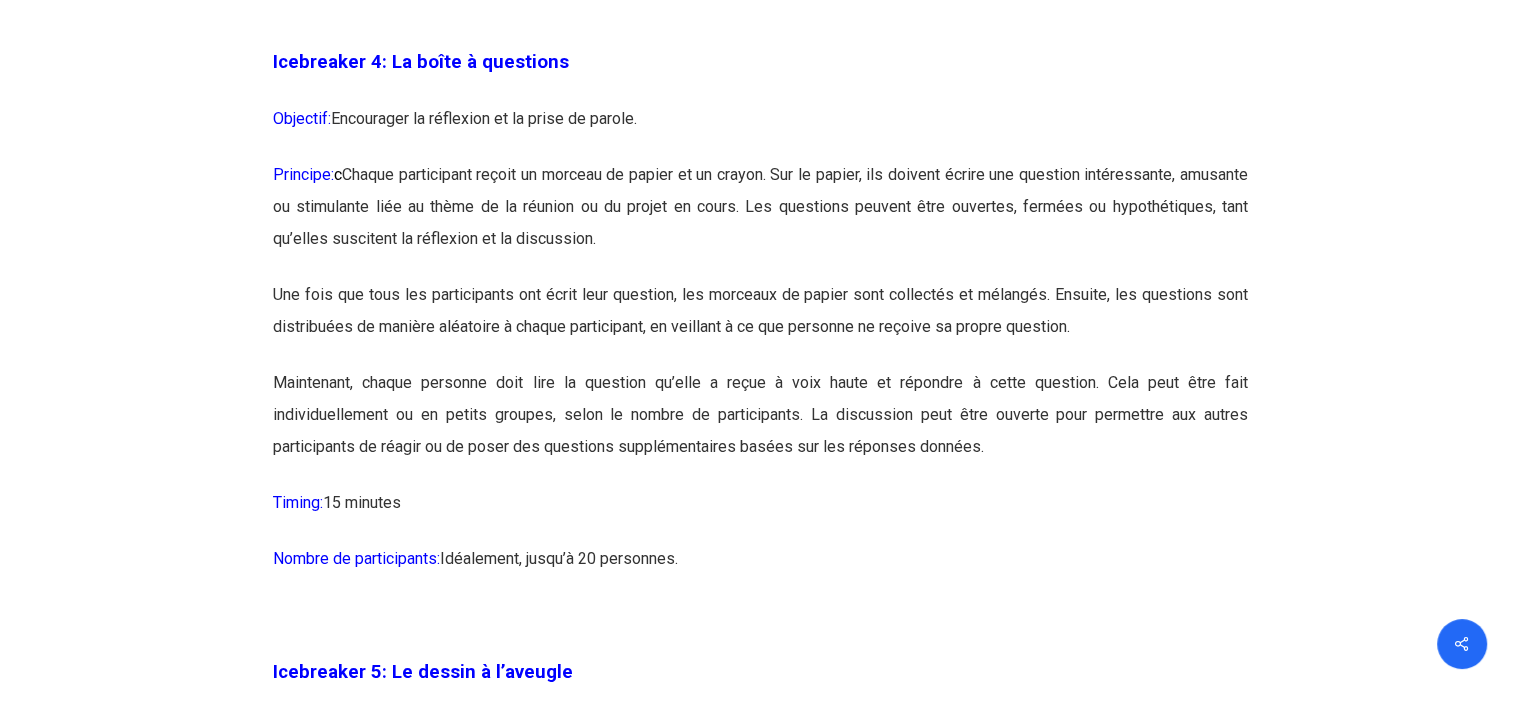 scroll, scrollTop: 3144, scrollLeft: 0, axis: vertical 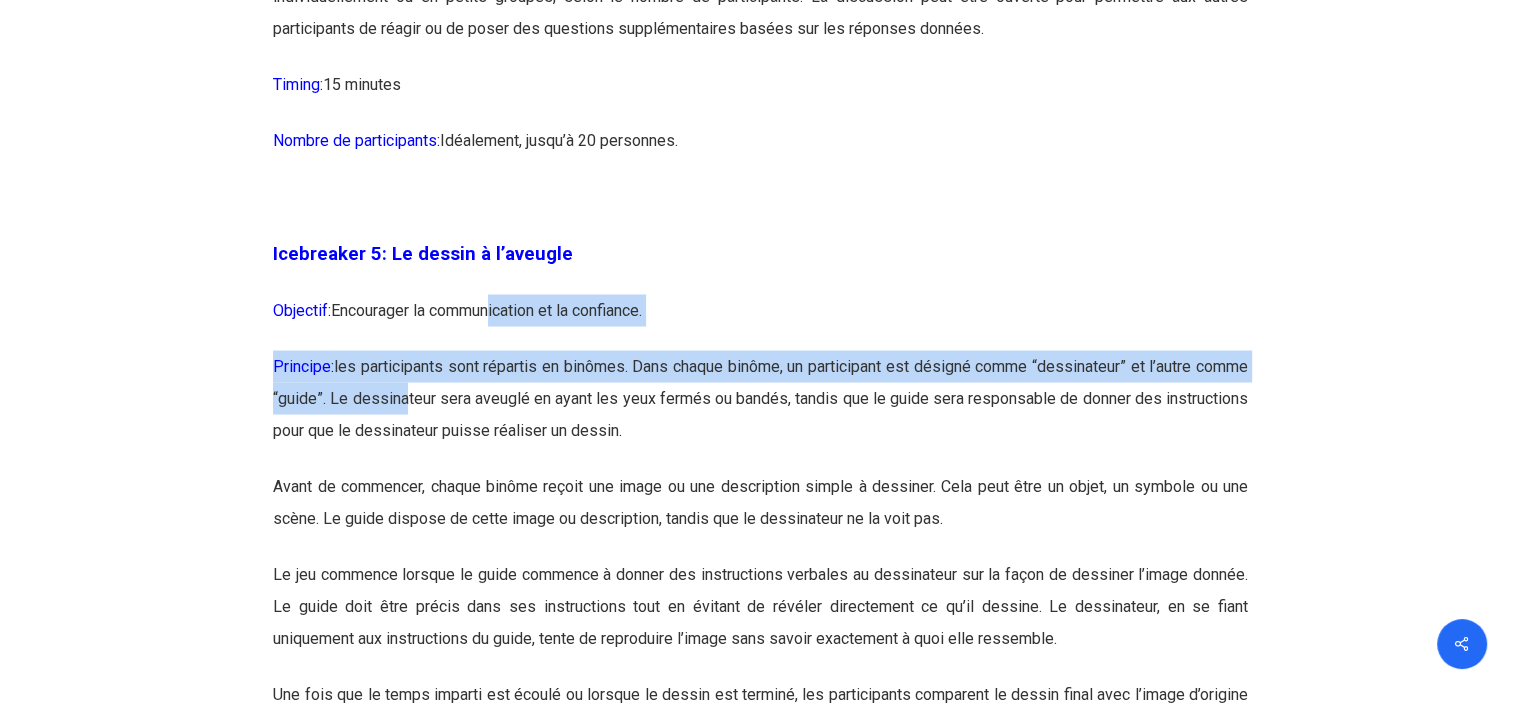 drag, startPoint x: 488, startPoint y: 314, endPoint x: 460, endPoint y: 467, distance: 155.54099 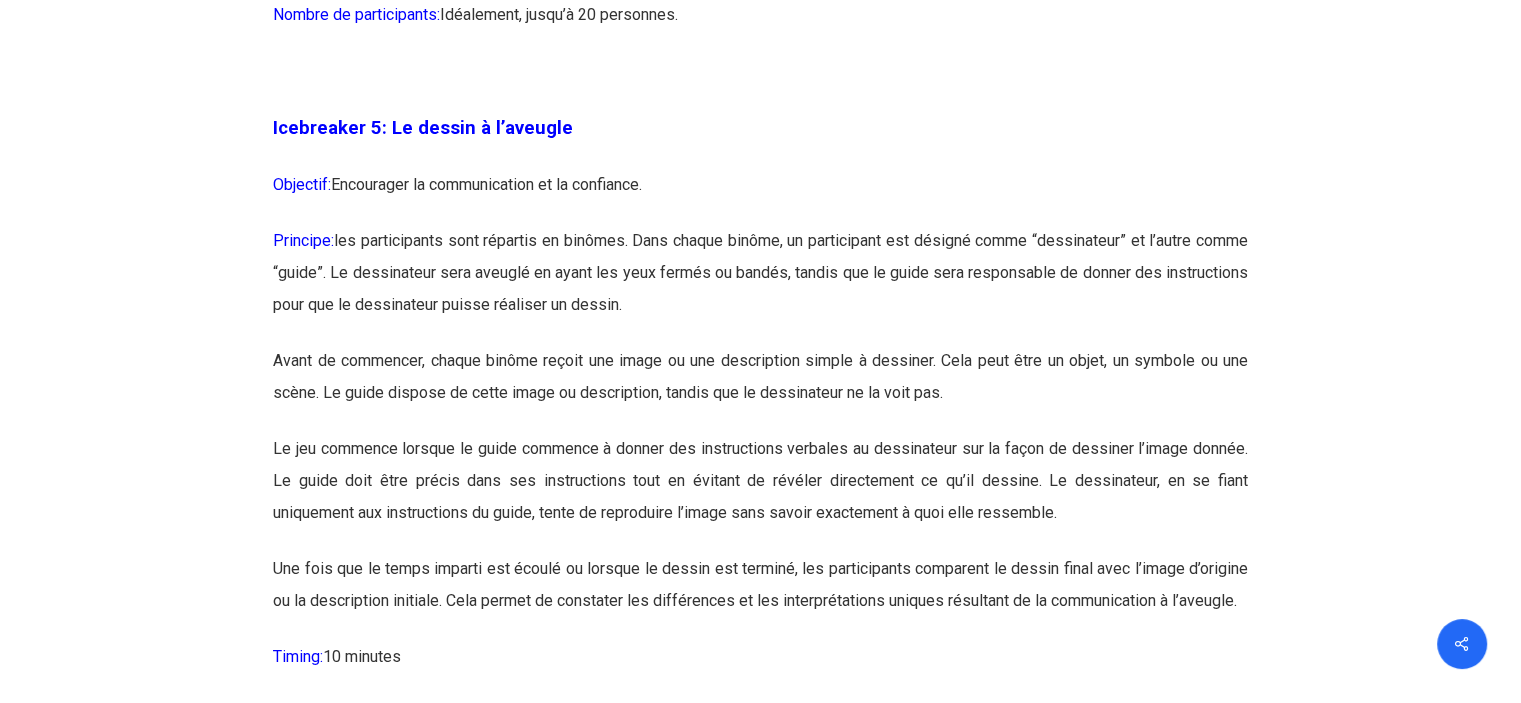 click on "Le jeu commence lorsque le guide commence à donner des instructions verbales au dessinateur sur la façon de dessiner l’image donnée. Le guide doit être précis dans ses instructions tout en évitant de révéler directement ce qu’il dessine. Le dessinateur, en se fiant uniquement aux instructions du guide, tente de reproduire l’image sans savoir exactement à quoi elle ressemble." at bounding box center [760, 492] 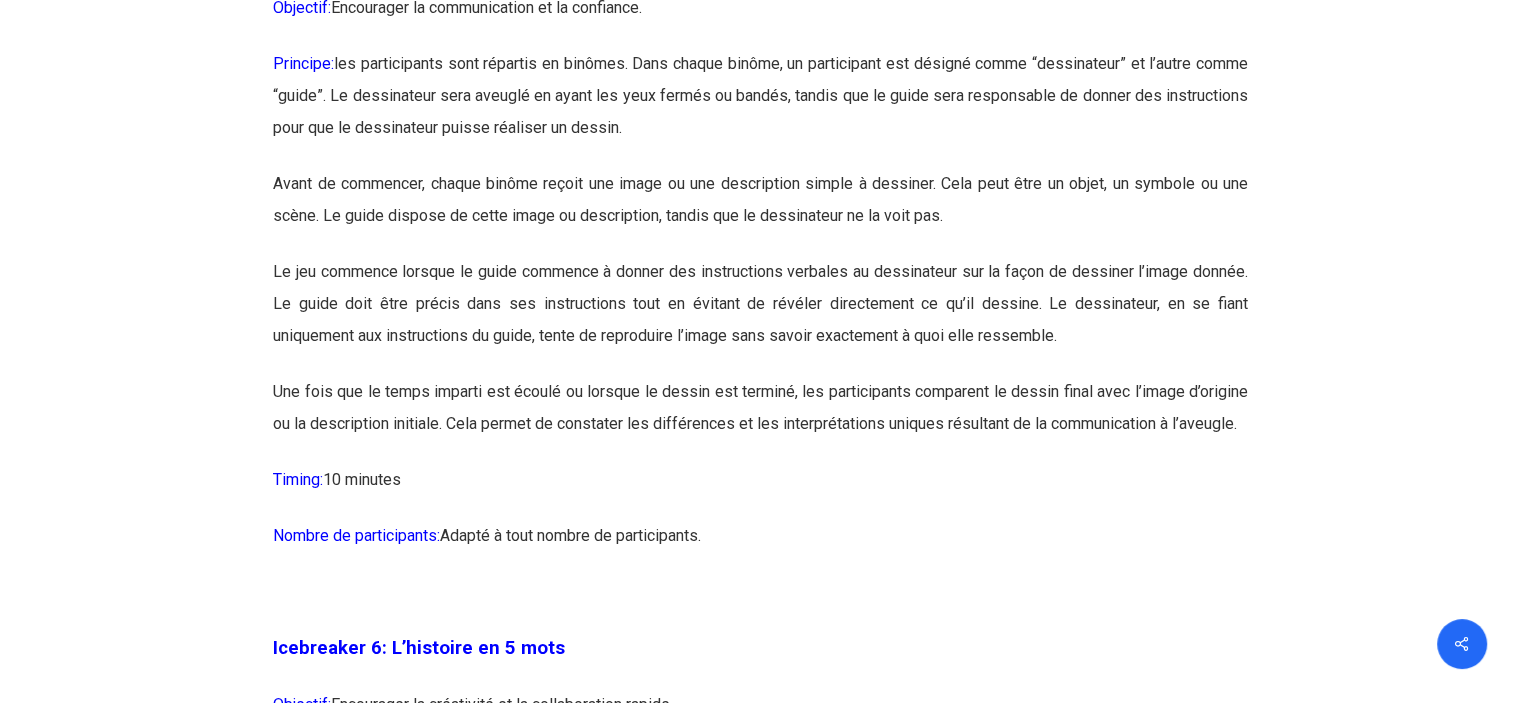 scroll, scrollTop: 3872, scrollLeft: 0, axis: vertical 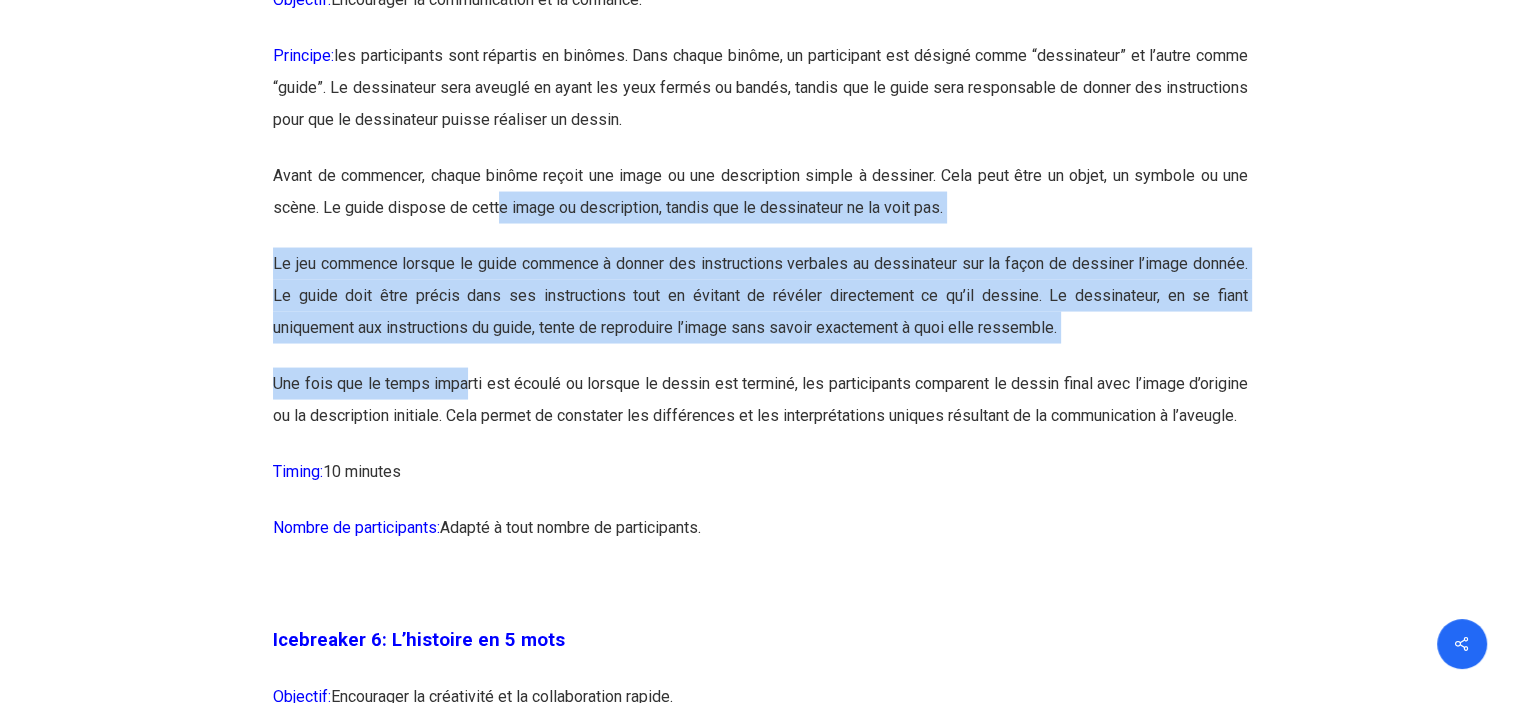 drag, startPoint x: 500, startPoint y: 233, endPoint x: 464, endPoint y: 383, distance: 154.25952 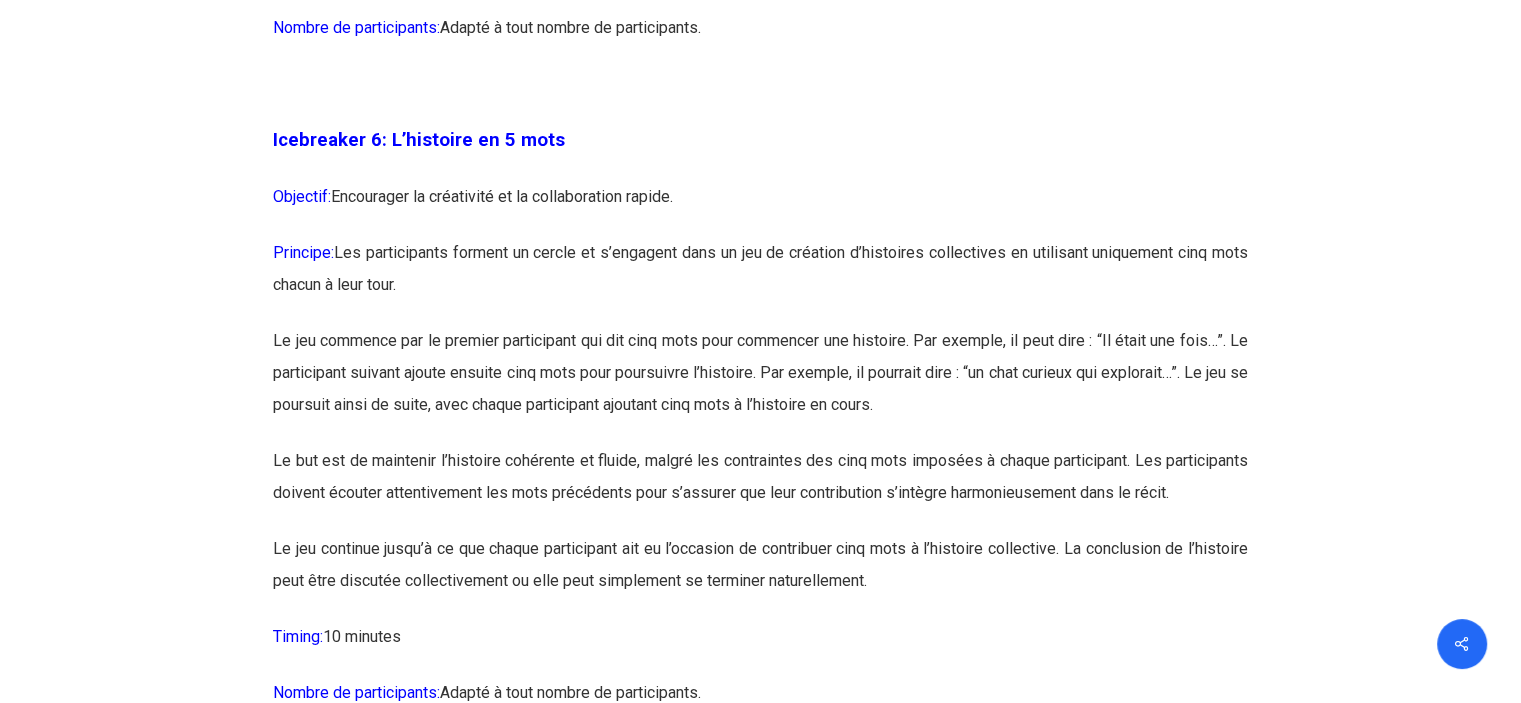 scroll, scrollTop: 4422, scrollLeft: 0, axis: vertical 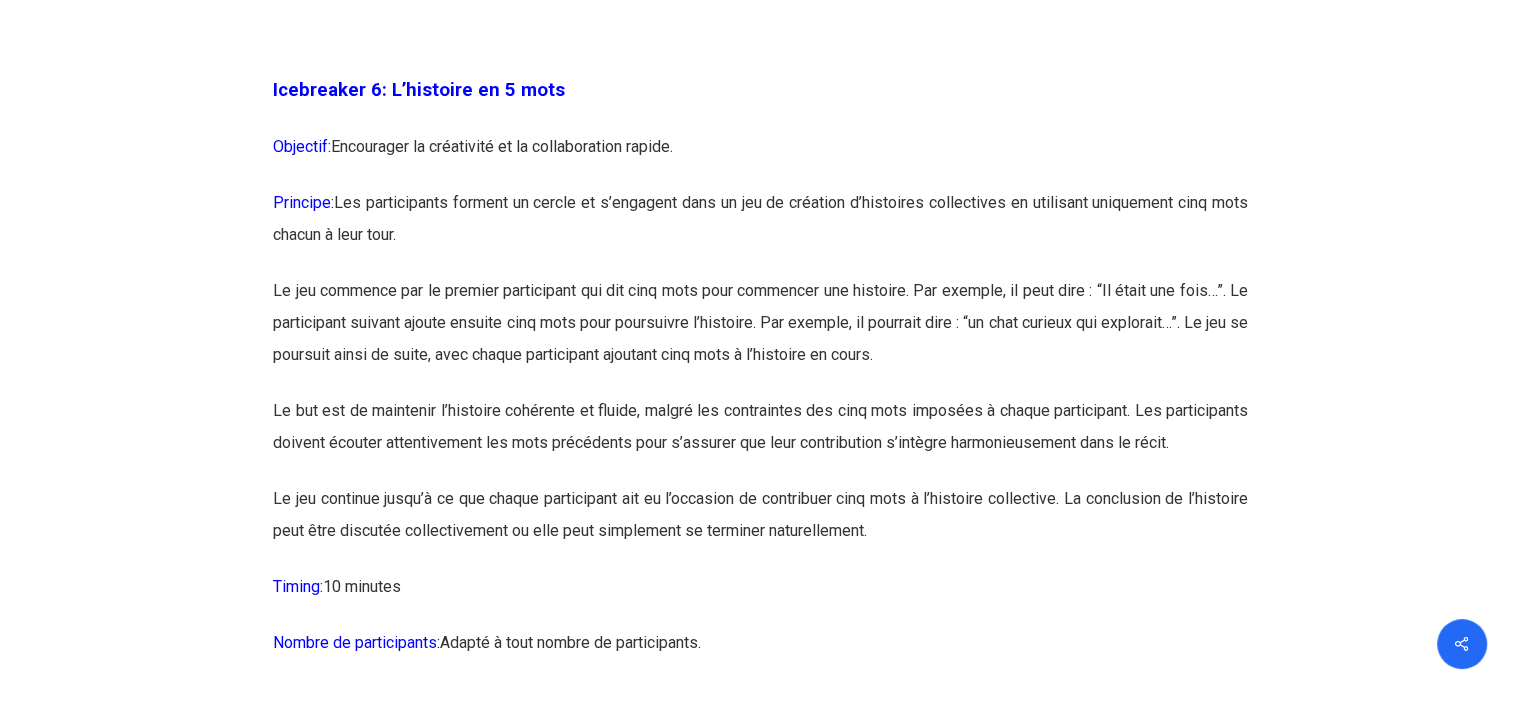 click on "Le jeu commence par le premier participant qui dit cinq mots pour commencer une histoire. Par exemple, il peut dire : “Il était une fois…”. Le participant suivant ajoute ensuite cinq mots pour poursuivre l’histoire. Par exemple, il pourrait dire : “un chat curieux qui explorait…”. Le jeu se poursuit ainsi de suite, avec chaque participant ajoutant cinq mots à l’histoire en cours." at bounding box center [760, 335] 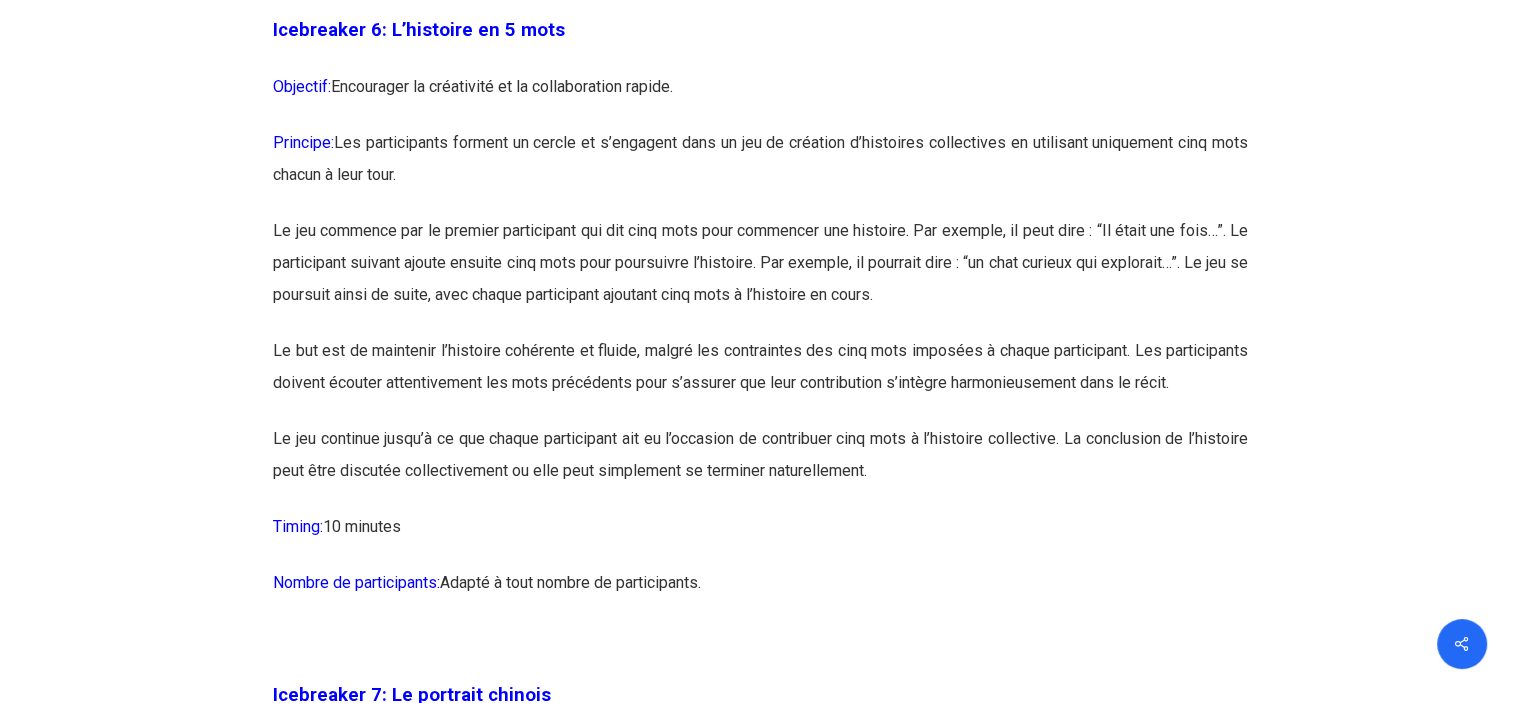 scroll, scrollTop: 4490, scrollLeft: 0, axis: vertical 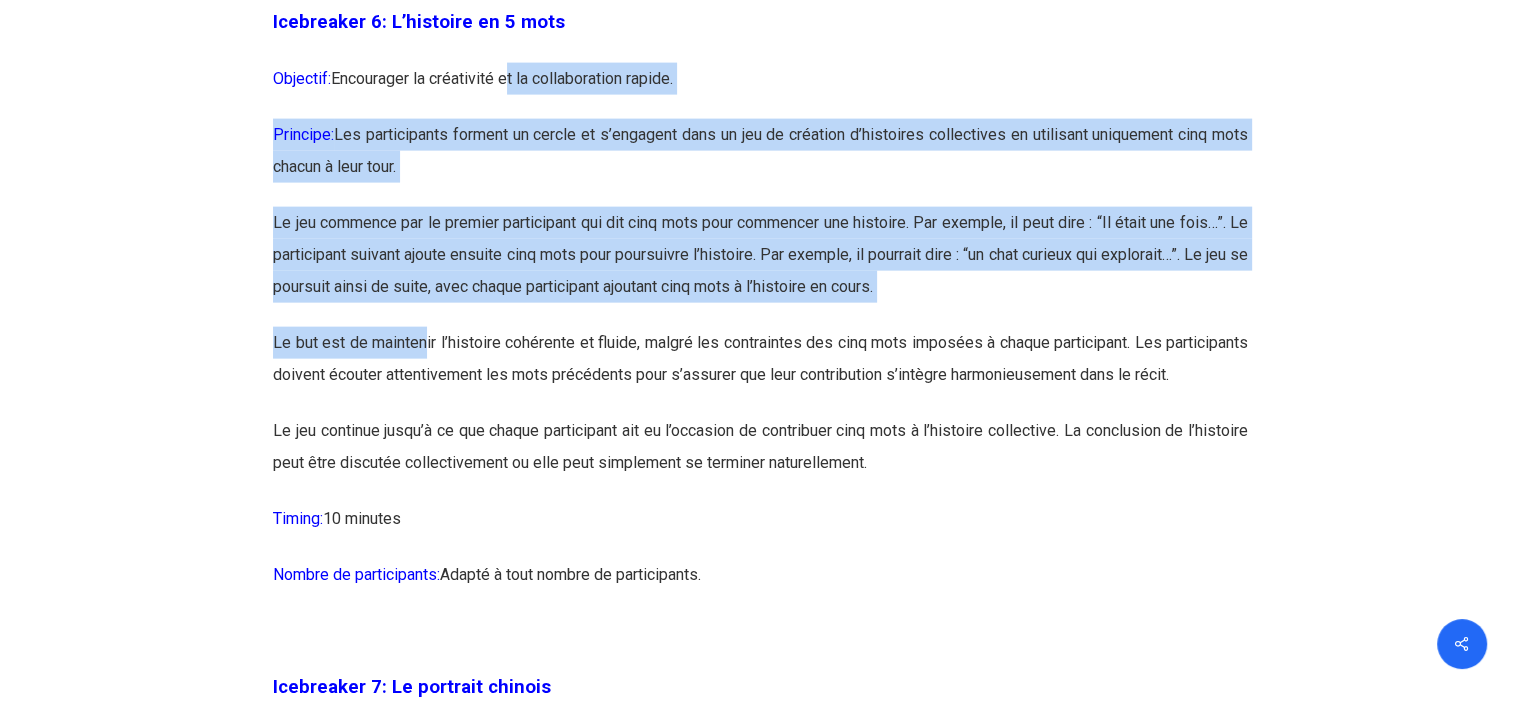 drag, startPoint x: 506, startPoint y: 135, endPoint x: 440, endPoint y: 360, distance: 234.48027 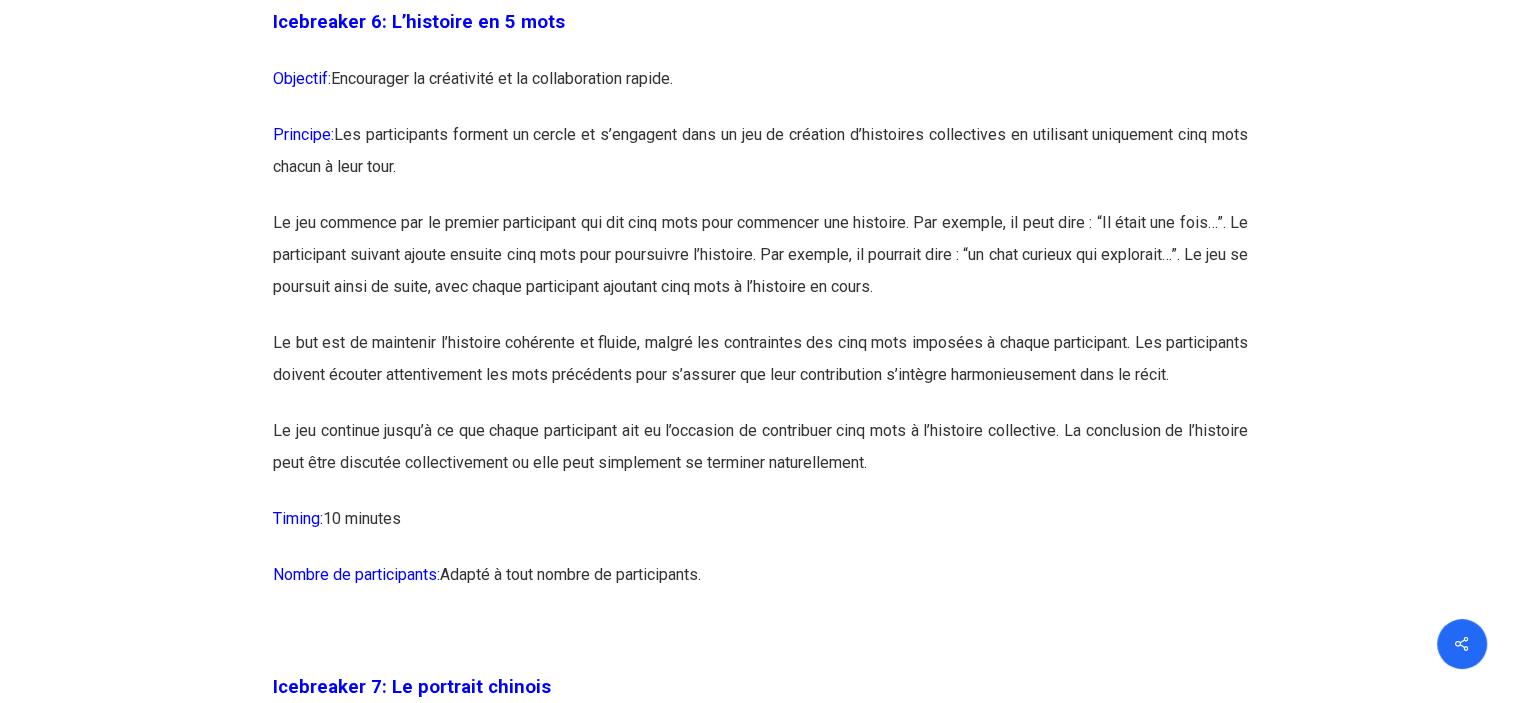 scroll, scrollTop: 4515, scrollLeft: 0, axis: vertical 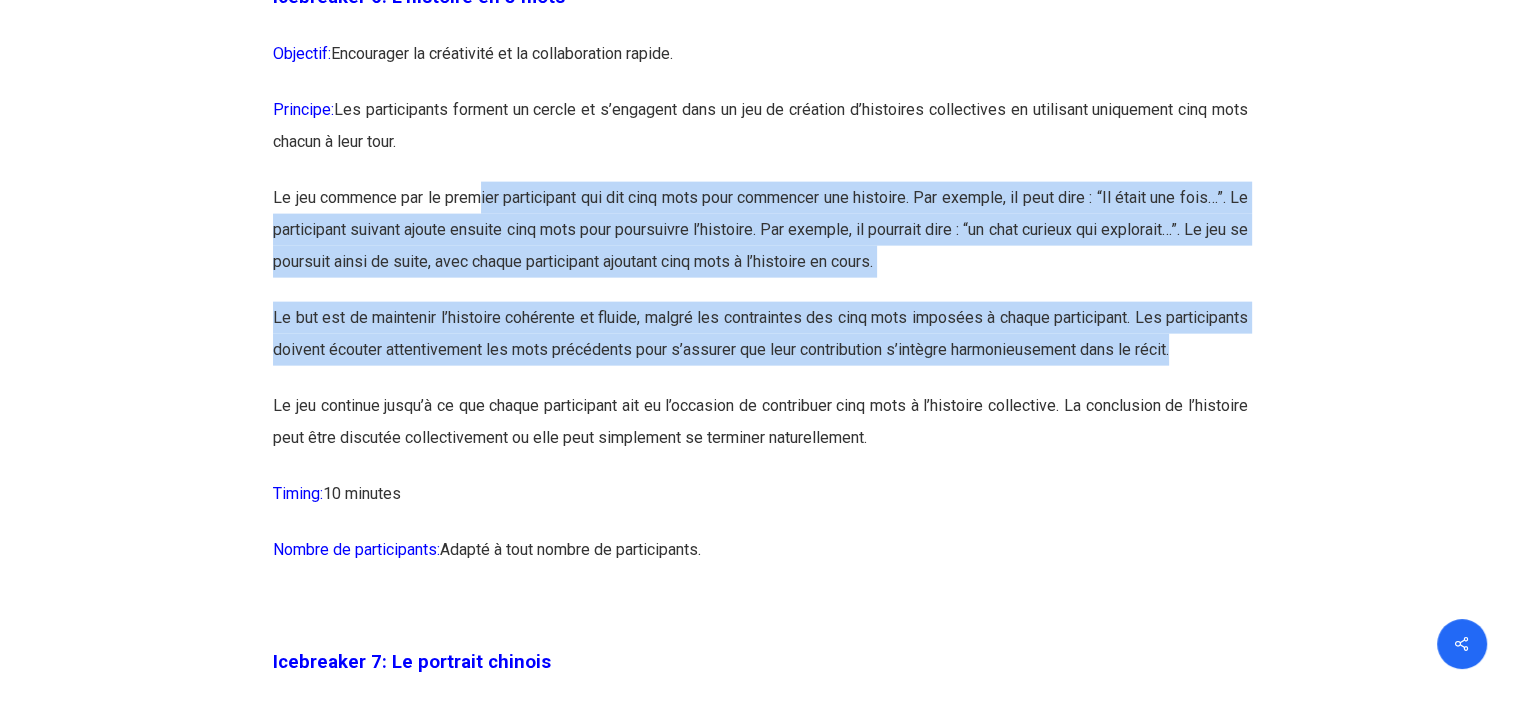 drag, startPoint x: 422, startPoint y: 420, endPoint x: 484, endPoint y: 222, distance: 207.48012 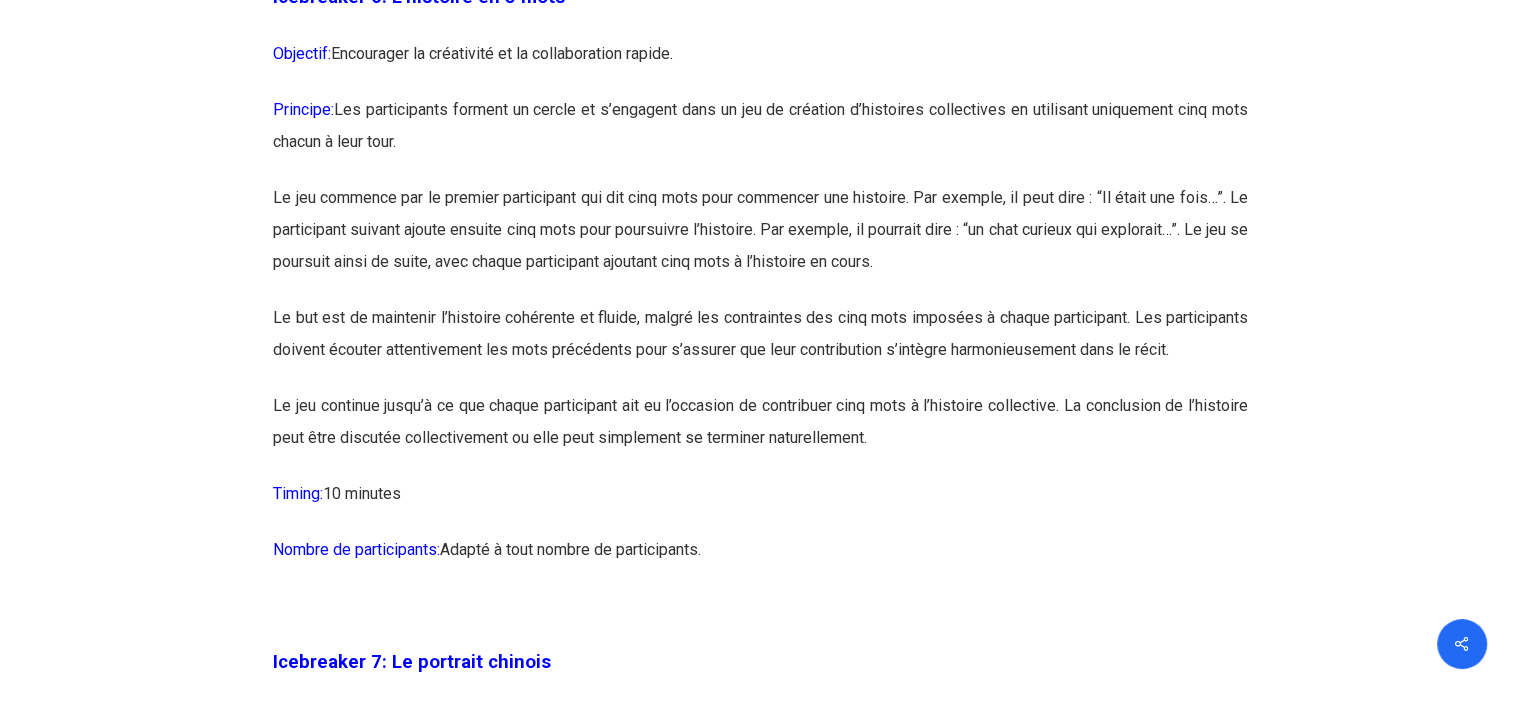 click on "Principe:  Les participants forment un cercle et s’engagent dans un jeu de création d’histoires collectives en utilisant uniquement cinq mots chacun à leur tour." at bounding box center (760, 138) 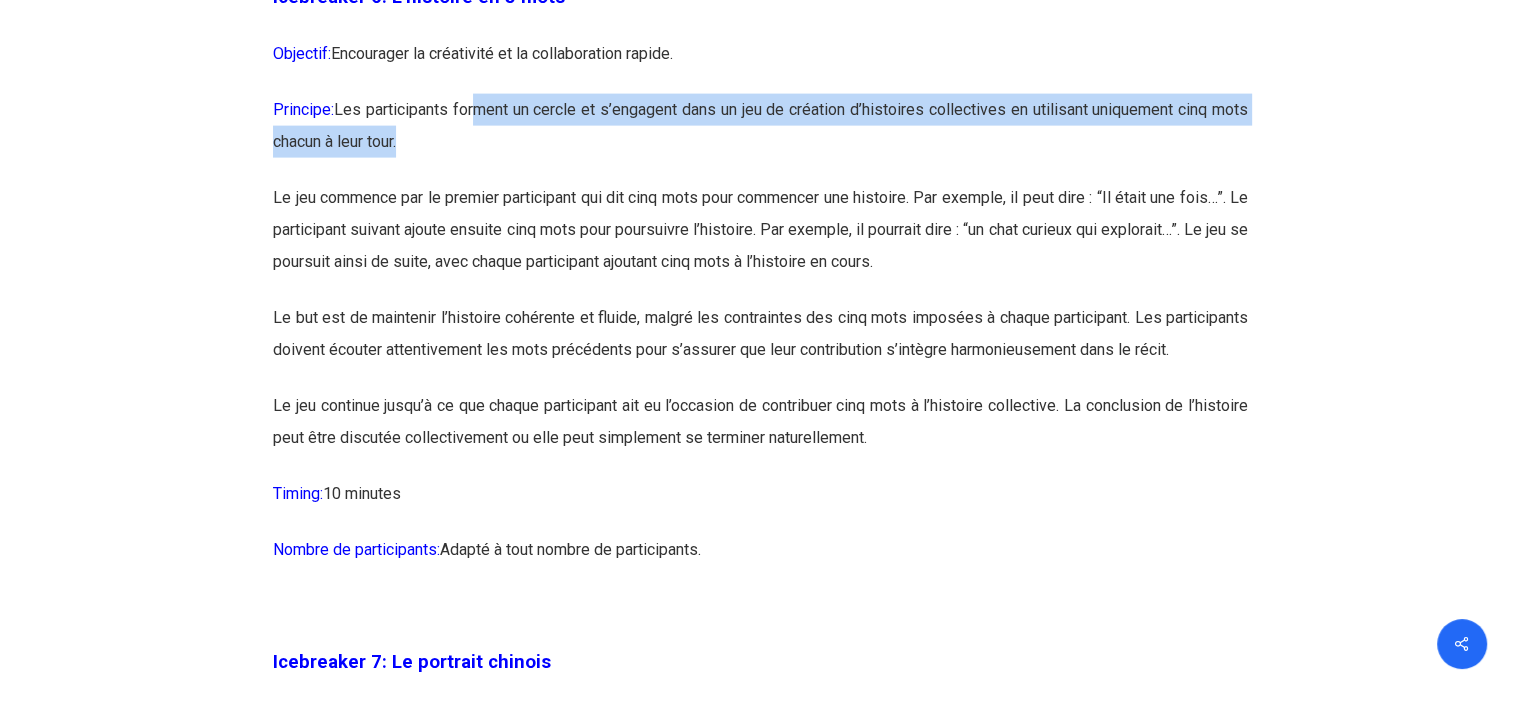 drag, startPoint x: 488, startPoint y: 138, endPoint x: 476, endPoint y: 170, distance: 34.176014 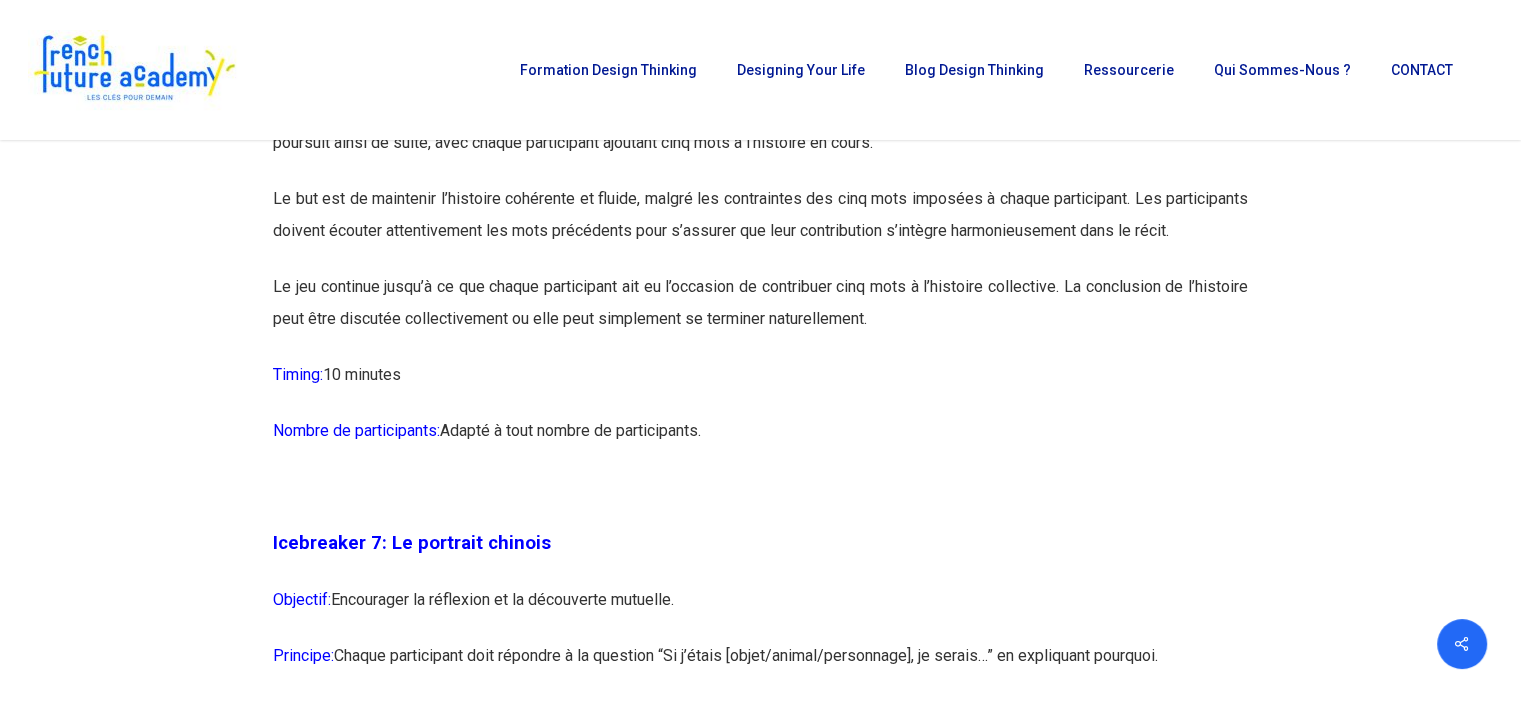 scroll, scrollTop: 4632, scrollLeft: 0, axis: vertical 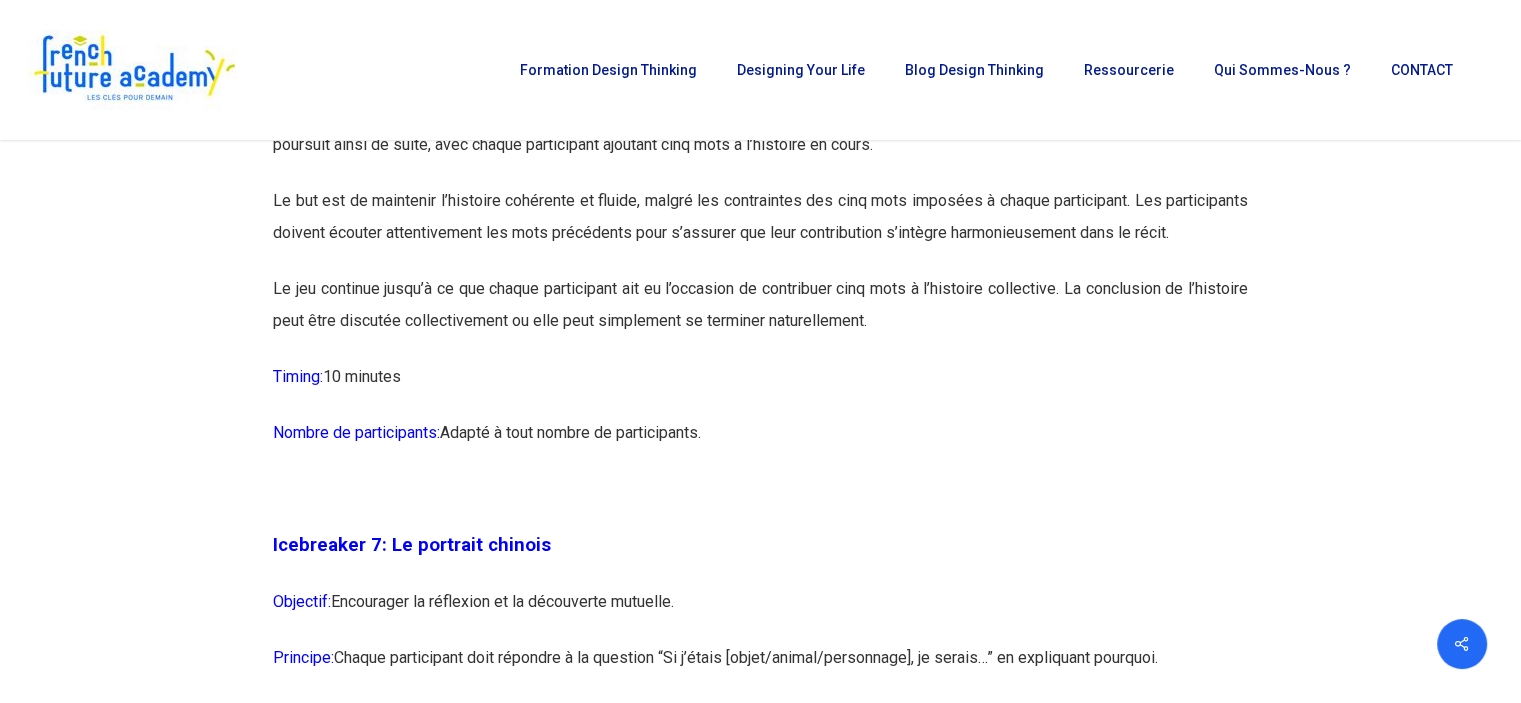 click on "Timing:  10 minutes" at bounding box center [760, 389] 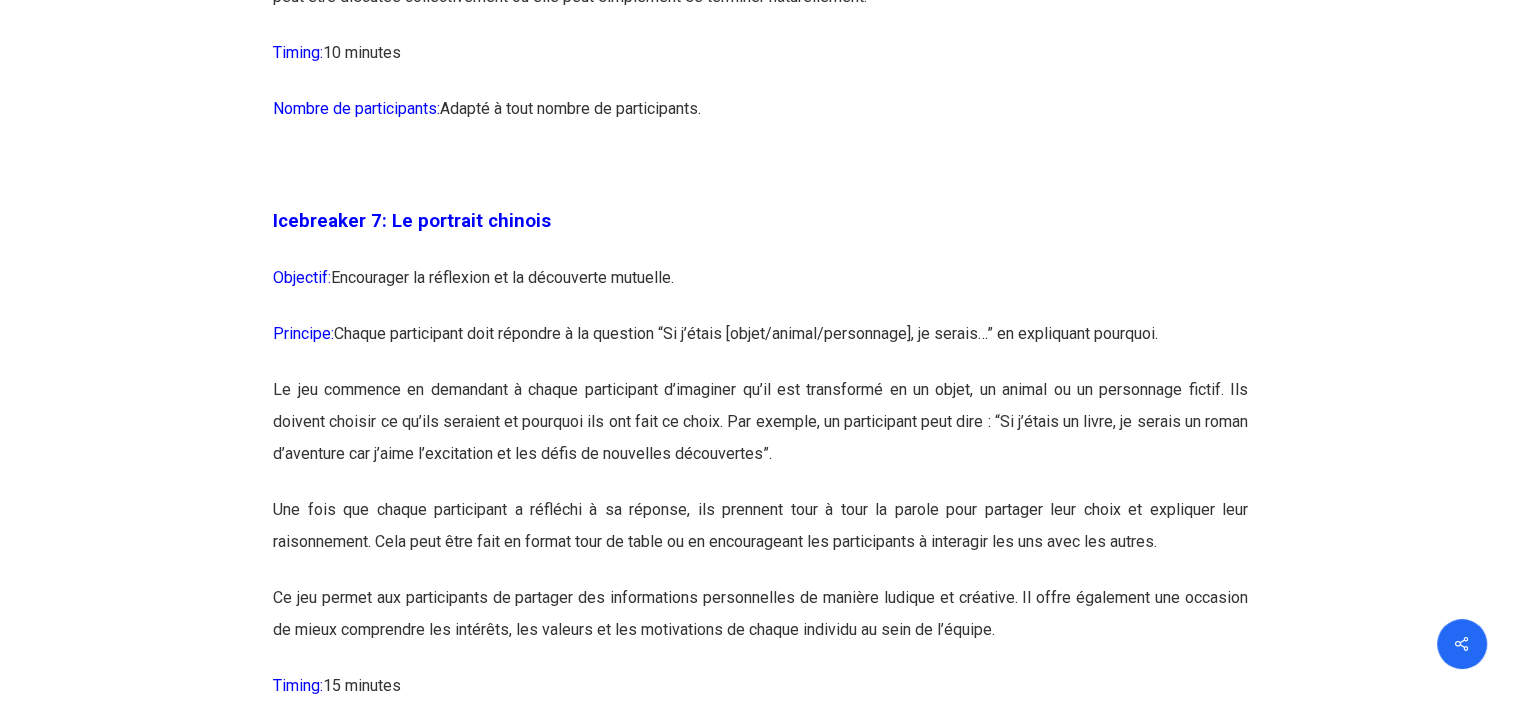 scroll, scrollTop: 4958, scrollLeft: 0, axis: vertical 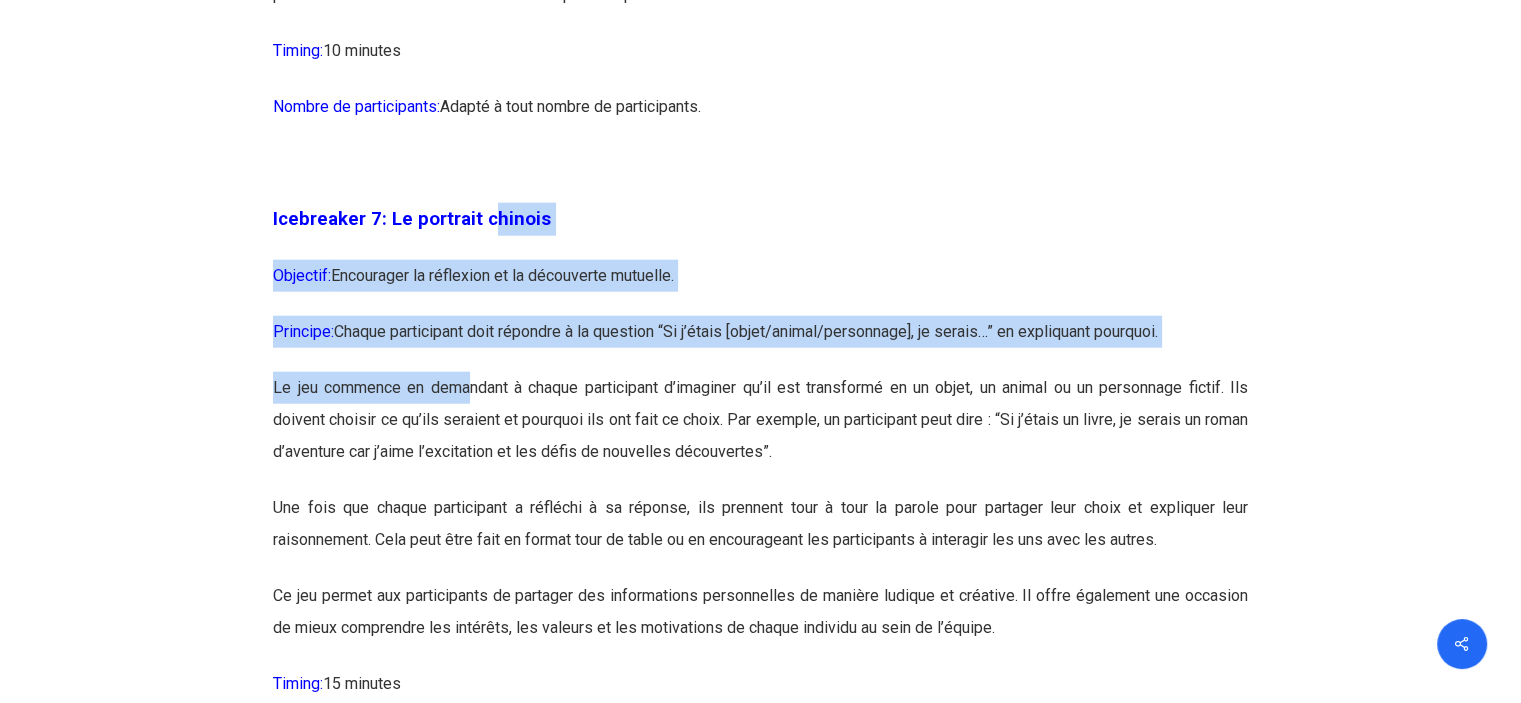 drag, startPoint x: 468, startPoint y: 445, endPoint x: 491, endPoint y: 303, distance: 143.85062 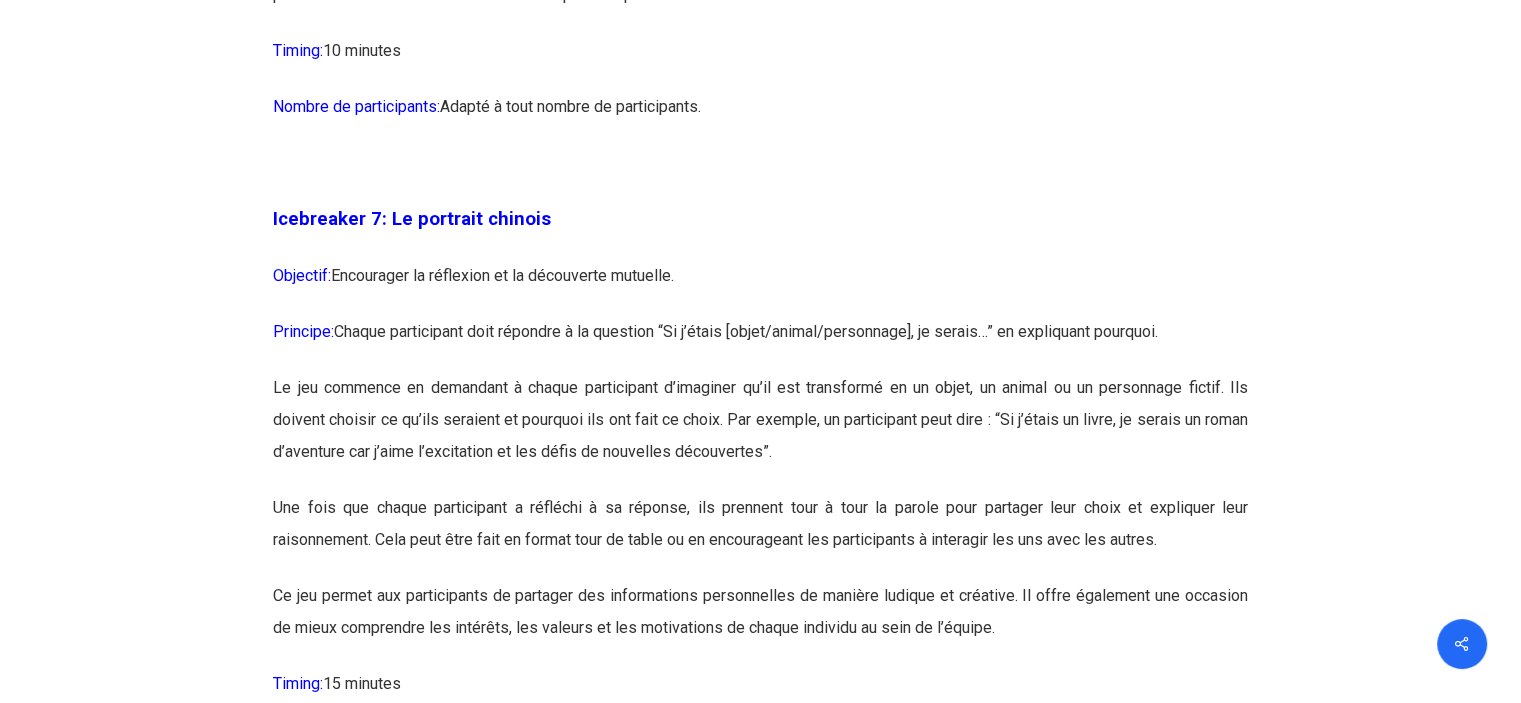 click on "Le jeu commence en demandant à chaque participant d’imaginer qu’il est transformé en un objet, un animal ou un personnage fictif. Ils doivent choisir ce qu’ils seraient et pourquoi ils ont fait ce choix. Par exemple, un participant peut dire : “Si j’étais un livre, je serais un roman d’aventure car j’aime l’excitation et les défis de nouvelles découvertes”." at bounding box center (760, 432) 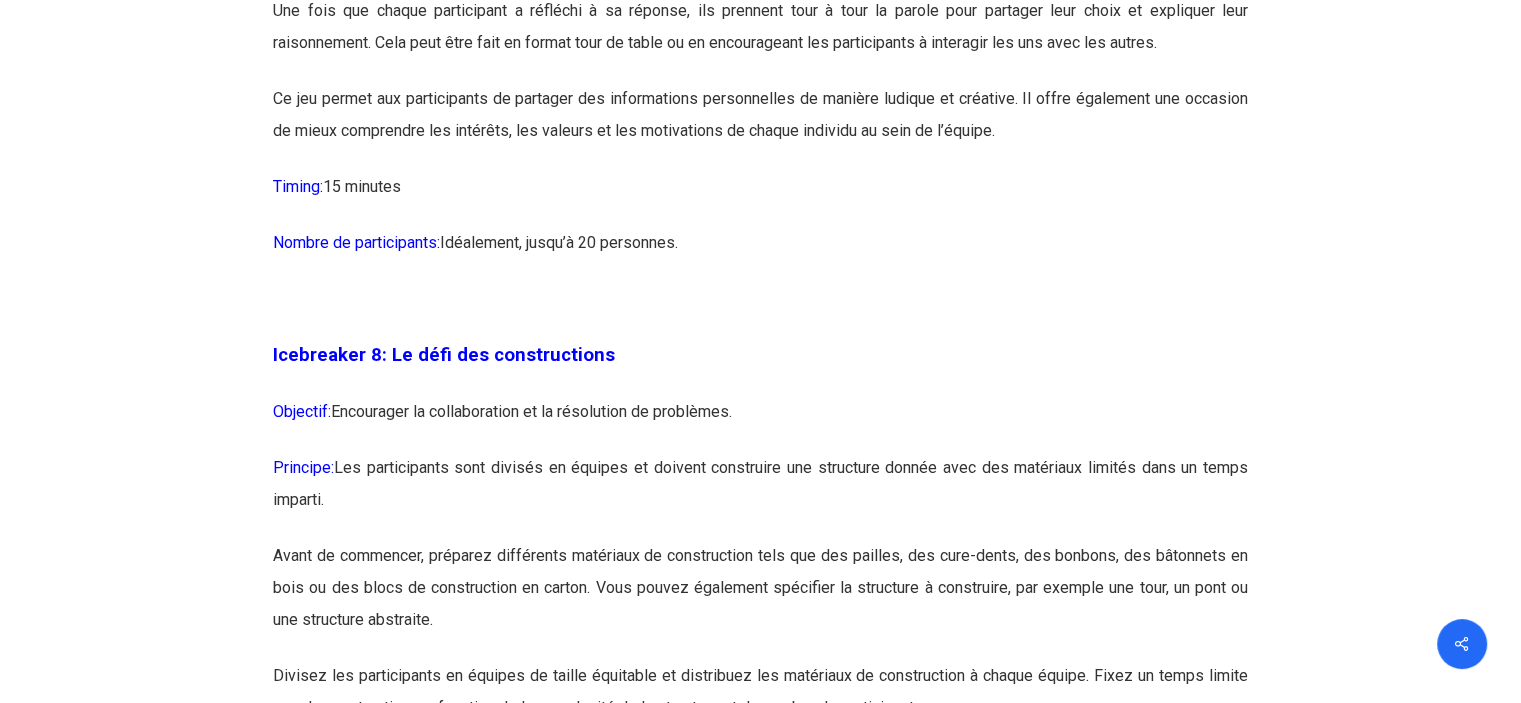 scroll, scrollTop: 5583, scrollLeft: 0, axis: vertical 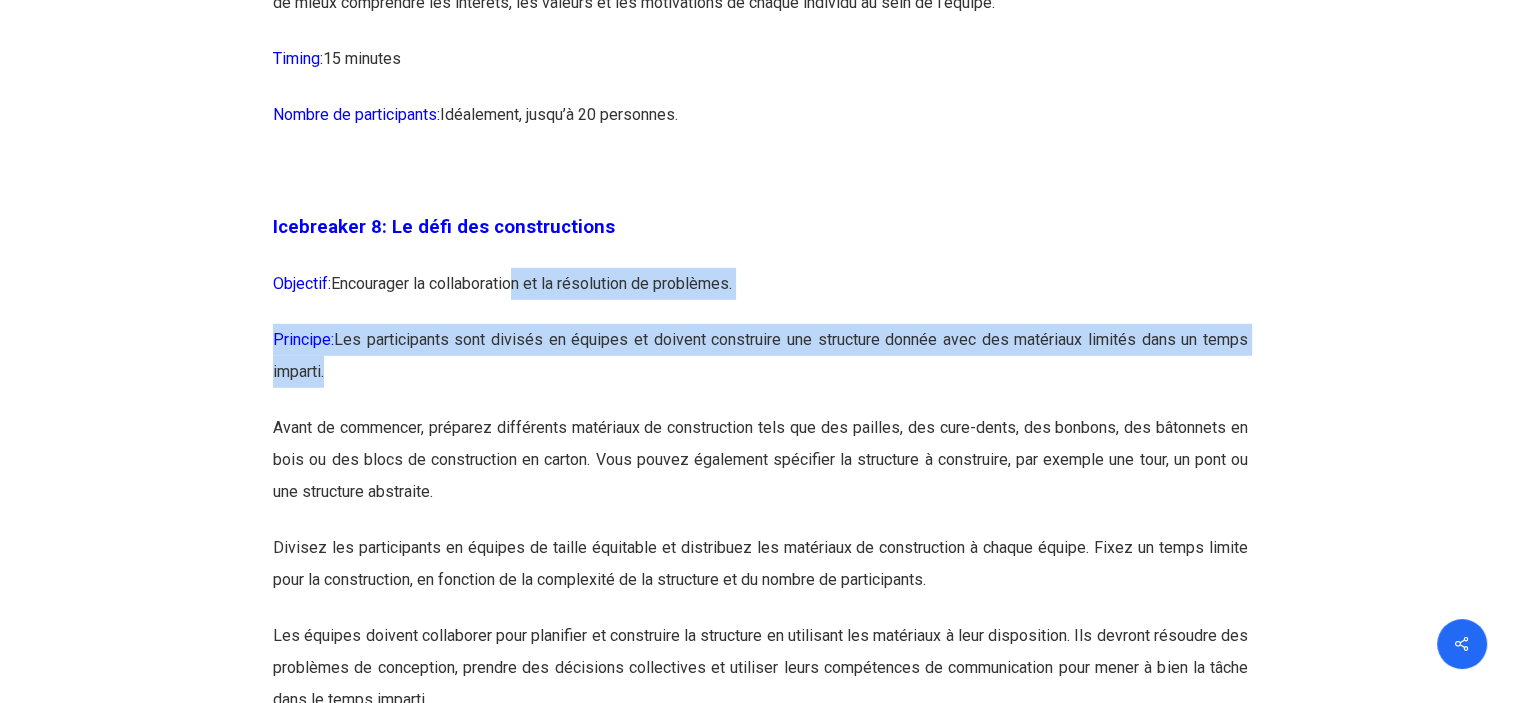 drag, startPoint x: 491, startPoint y: 455, endPoint x: 512, endPoint y: 363, distance: 94.36631 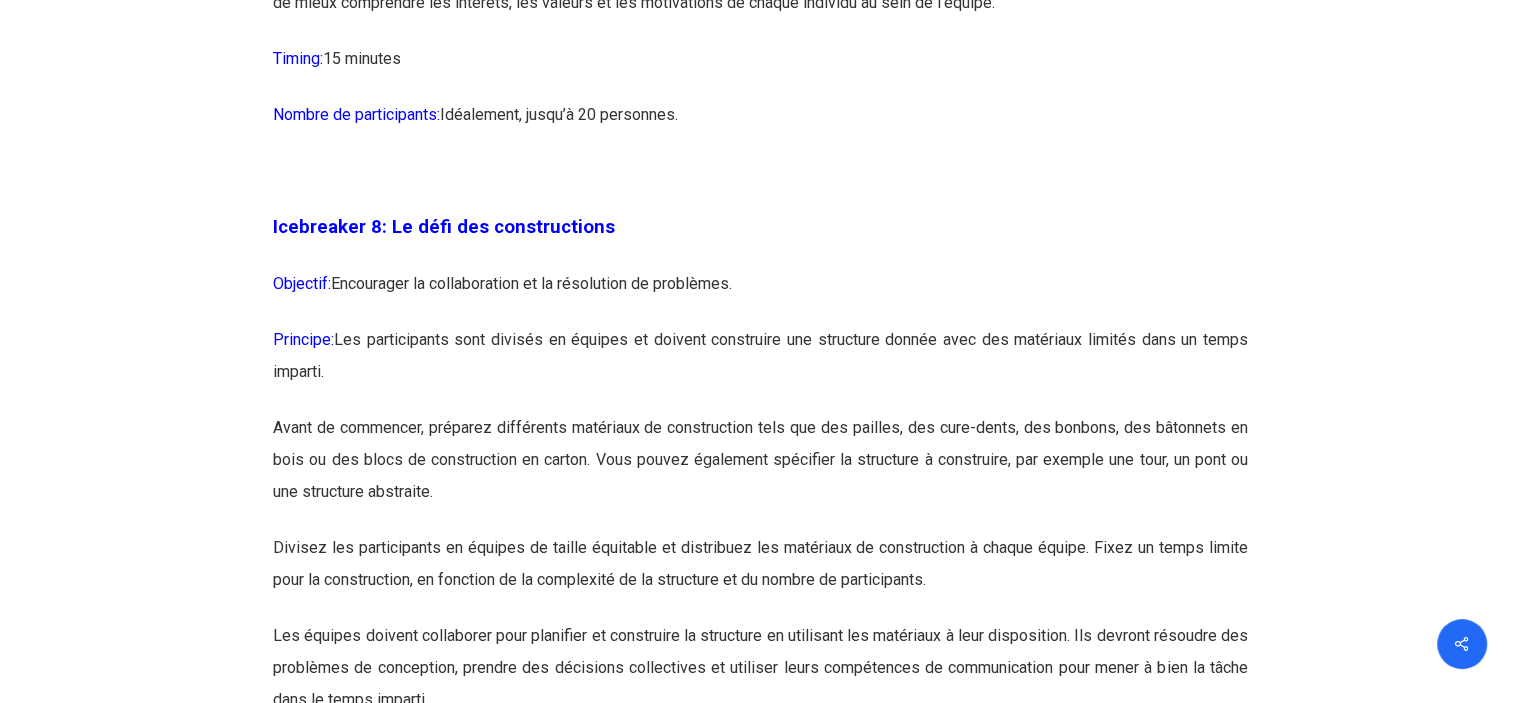 click on "Avant de commencer, préparez différents matériaux de construction tels que des pailles, des cure-dents, des bonbons, des bâtonnets en bois ou des blocs de construction en carton. Vous pouvez également spécifier la structure à construire, par exemple une tour, un pont ou une structure abstraite." at bounding box center [760, 472] 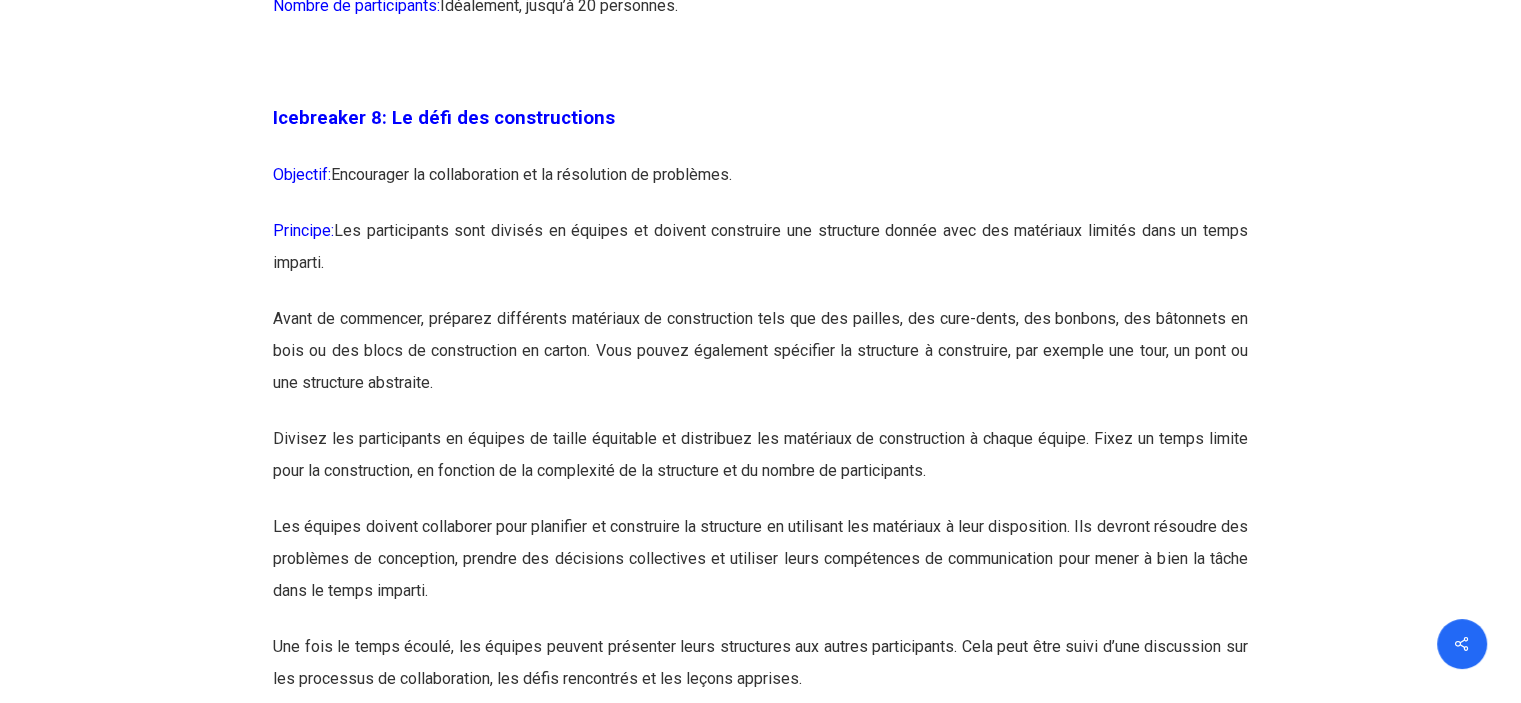 click on "Divisez les participants en équipes de taille équitable et distribuez les matériaux de construction à chaque équipe. Fixez un temps limite pour la construction, en fonction de la complexité de la structure et du nombre de participants." at bounding box center [760, 467] 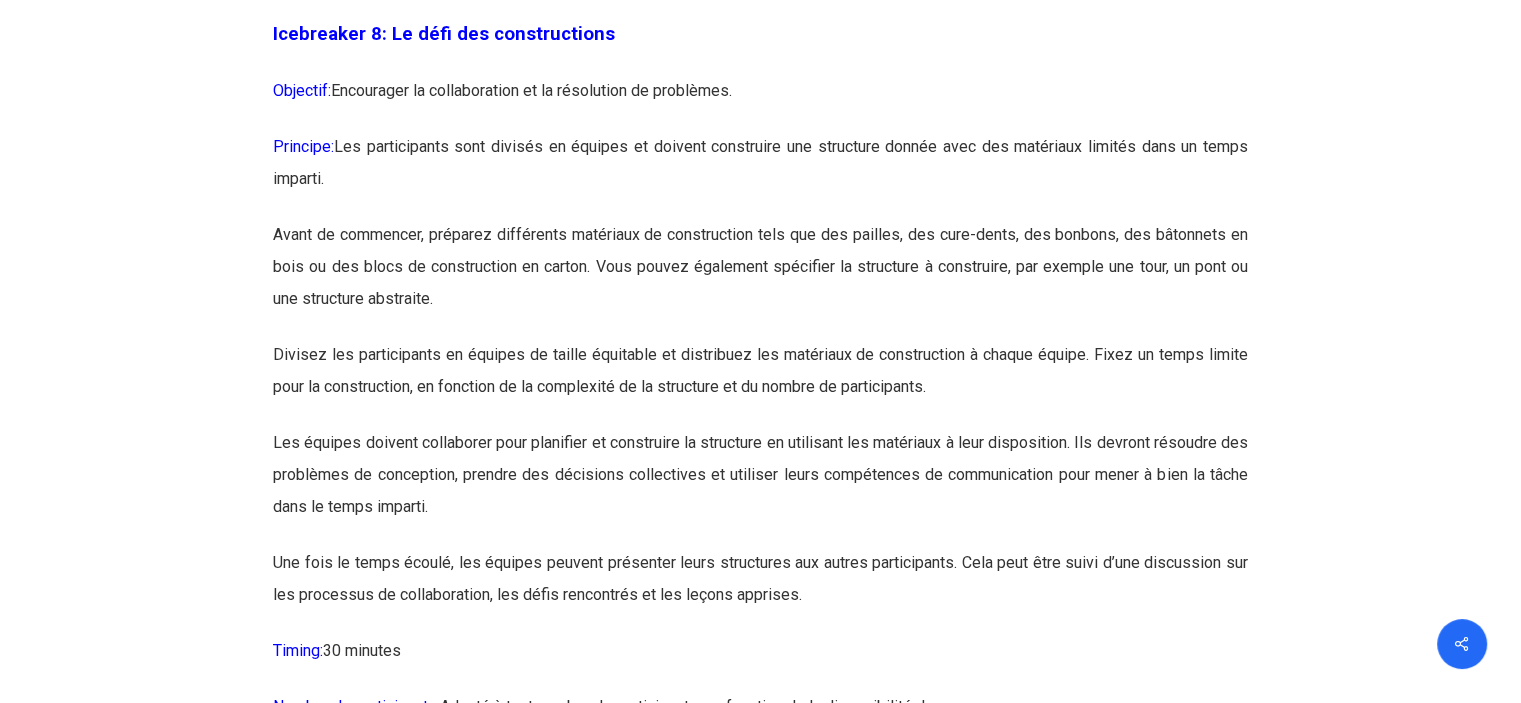 click on "Les équipes doivent collaborer pour planifier et construire la structure en utilisant les matériaux à leur disposition. Ils devront résoudre des problèmes de conception, prendre des décisions collectives et utiliser leurs compétences de communication pour mener à bien la tâche dans le temps imparti." at bounding box center (760, 487) 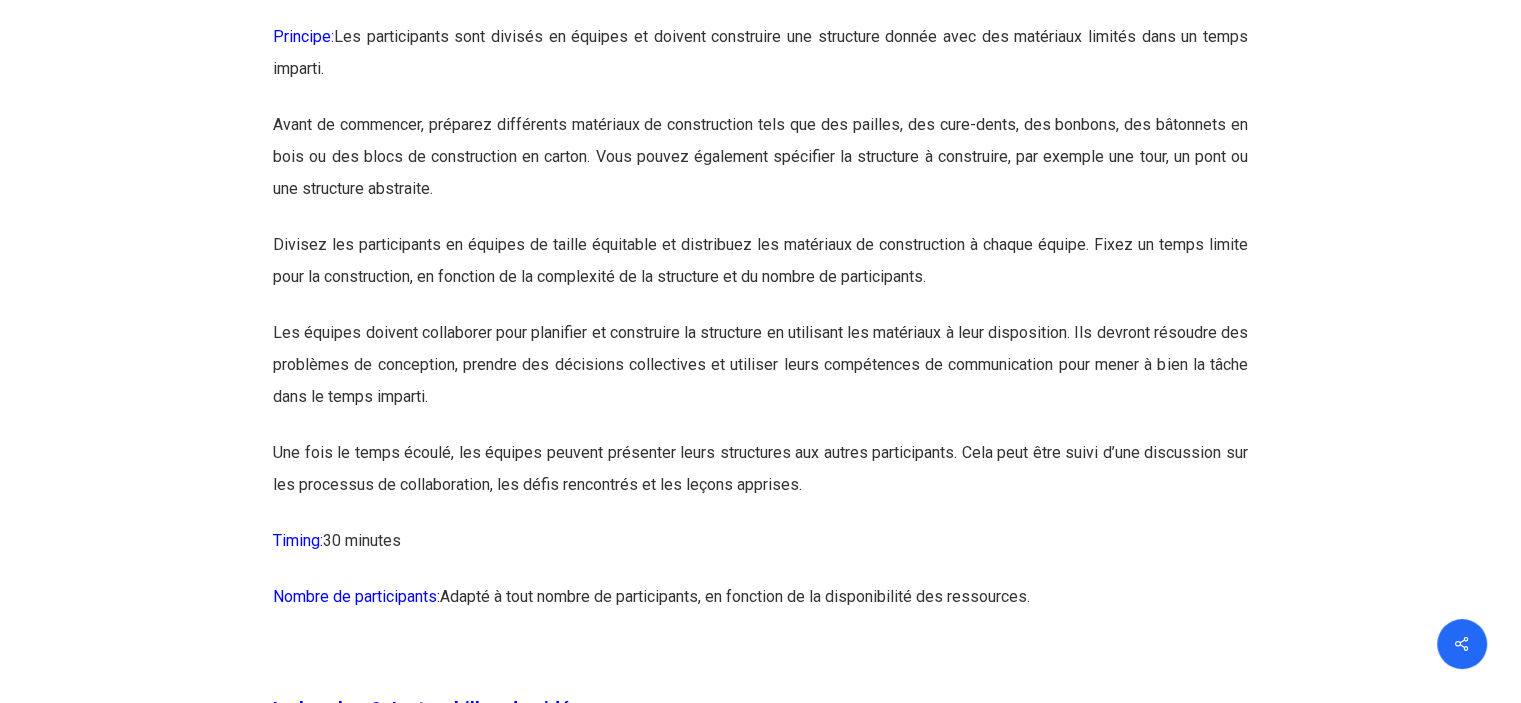 click on "Les équipes doivent collaborer pour planifier et construire la structure en utilisant les matériaux à leur disposition. Ils devront résoudre des problèmes de conception, prendre des décisions collectives et utiliser leurs compétences de communication pour mener à bien la tâche dans le temps imparti." at bounding box center [760, 377] 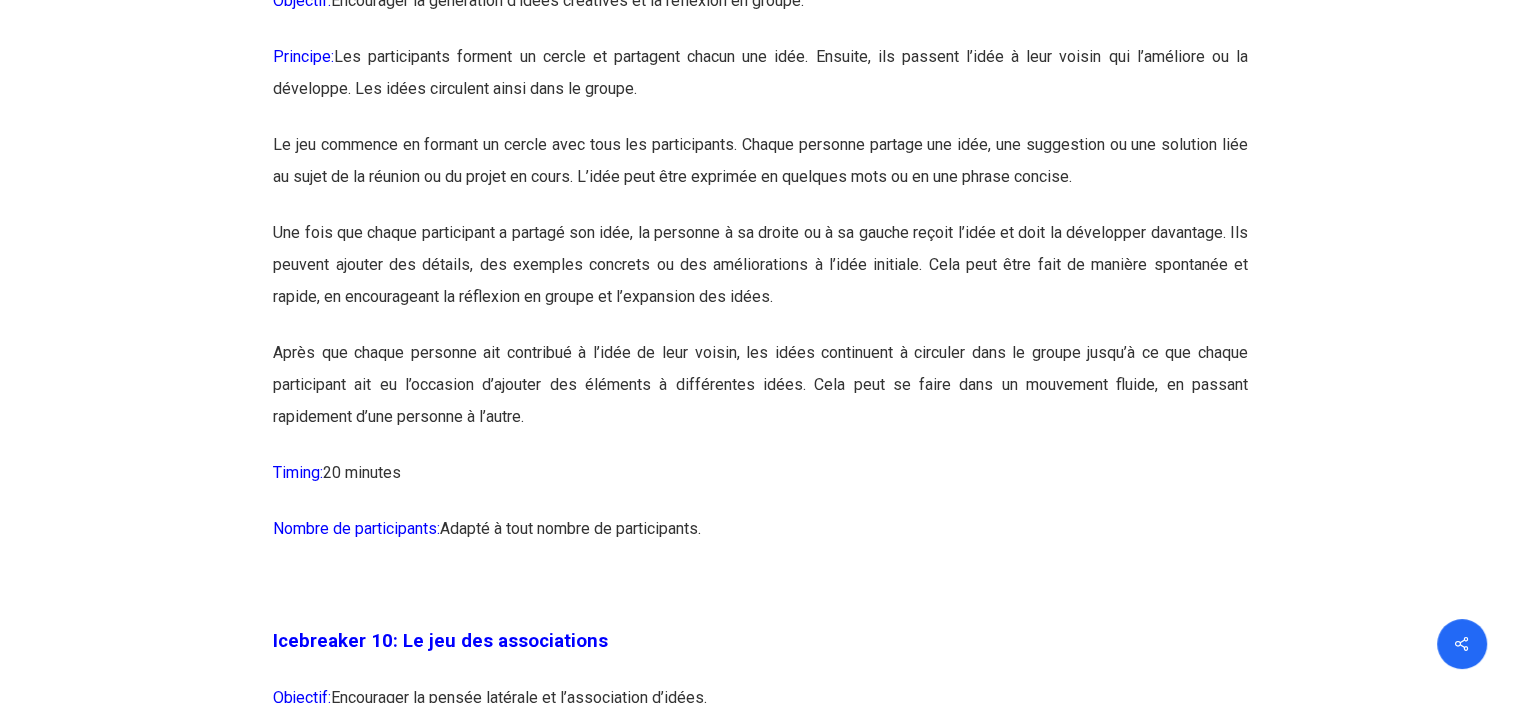 scroll, scrollTop: 6652, scrollLeft: 0, axis: vertical 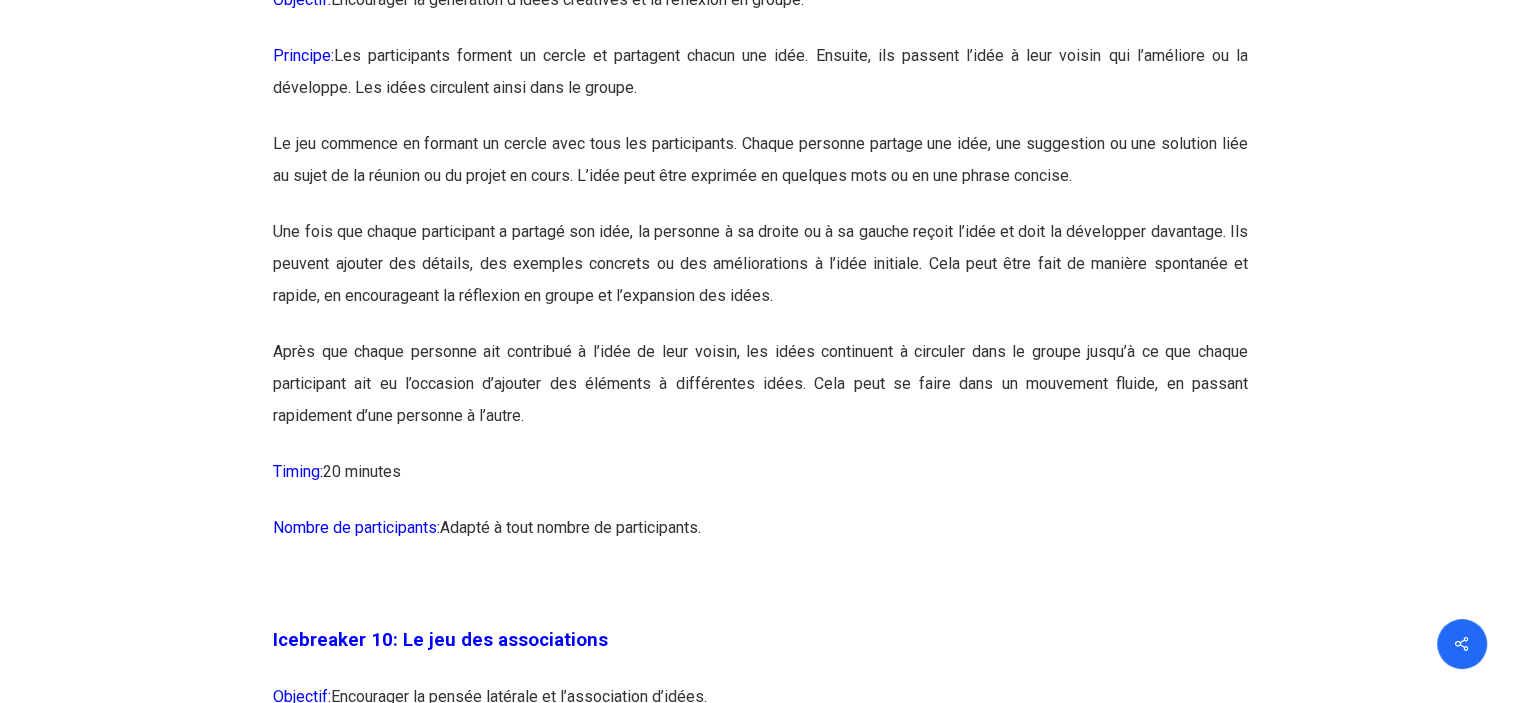 click on "Une fois que chaque participant a partagé son idée, la personne à sa droite ou à sa gauche reçoit l’idée et doit la développer davantage. Ils peuvent ajouter des détails, des exemples concrets ou des améliorations à l’idée initiale. Cela peut être fait de manière spontanée et rapide, en encourageant la réflexion en groupe et l’expansion des idées." at bounding box center (760, 276) 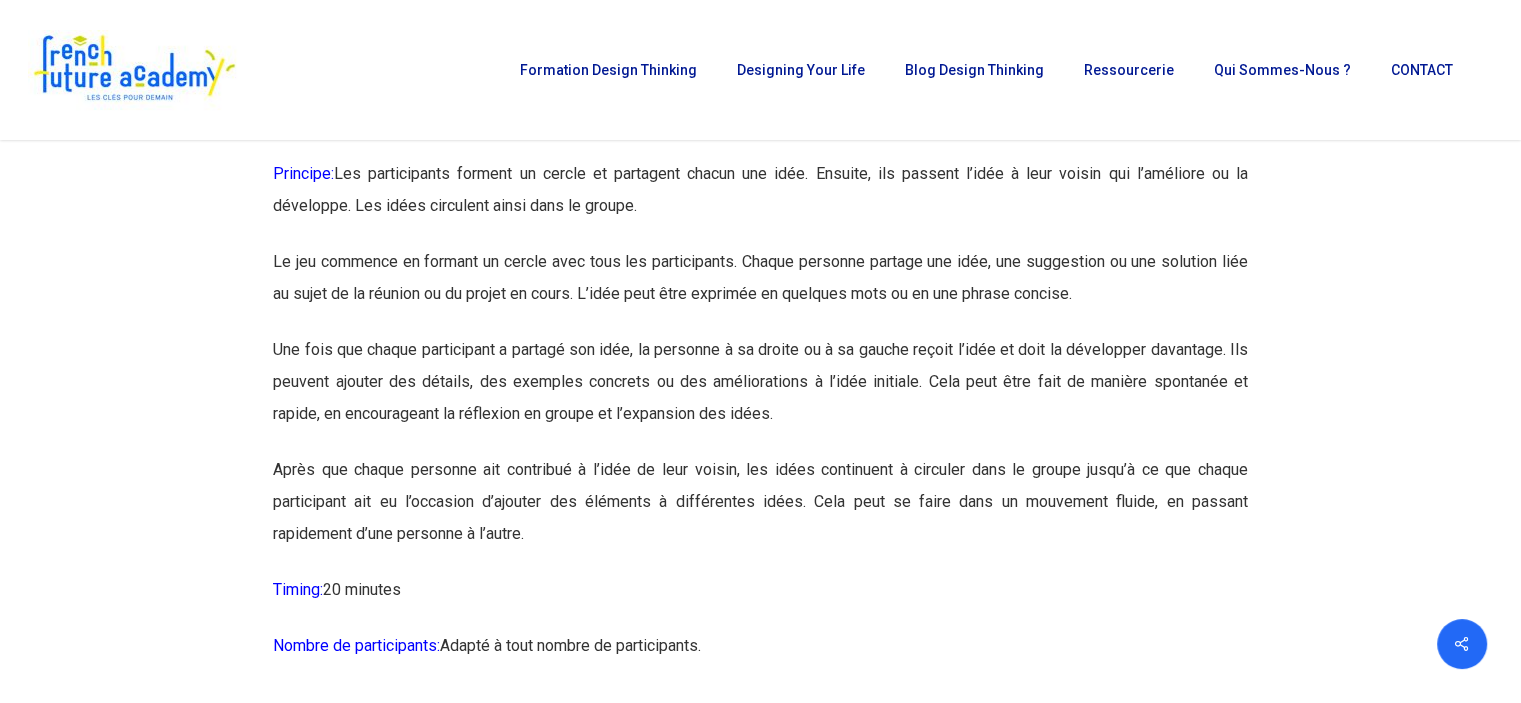 scroll, scrollTop: 6532, scrollLeft: 0, axis: vertical 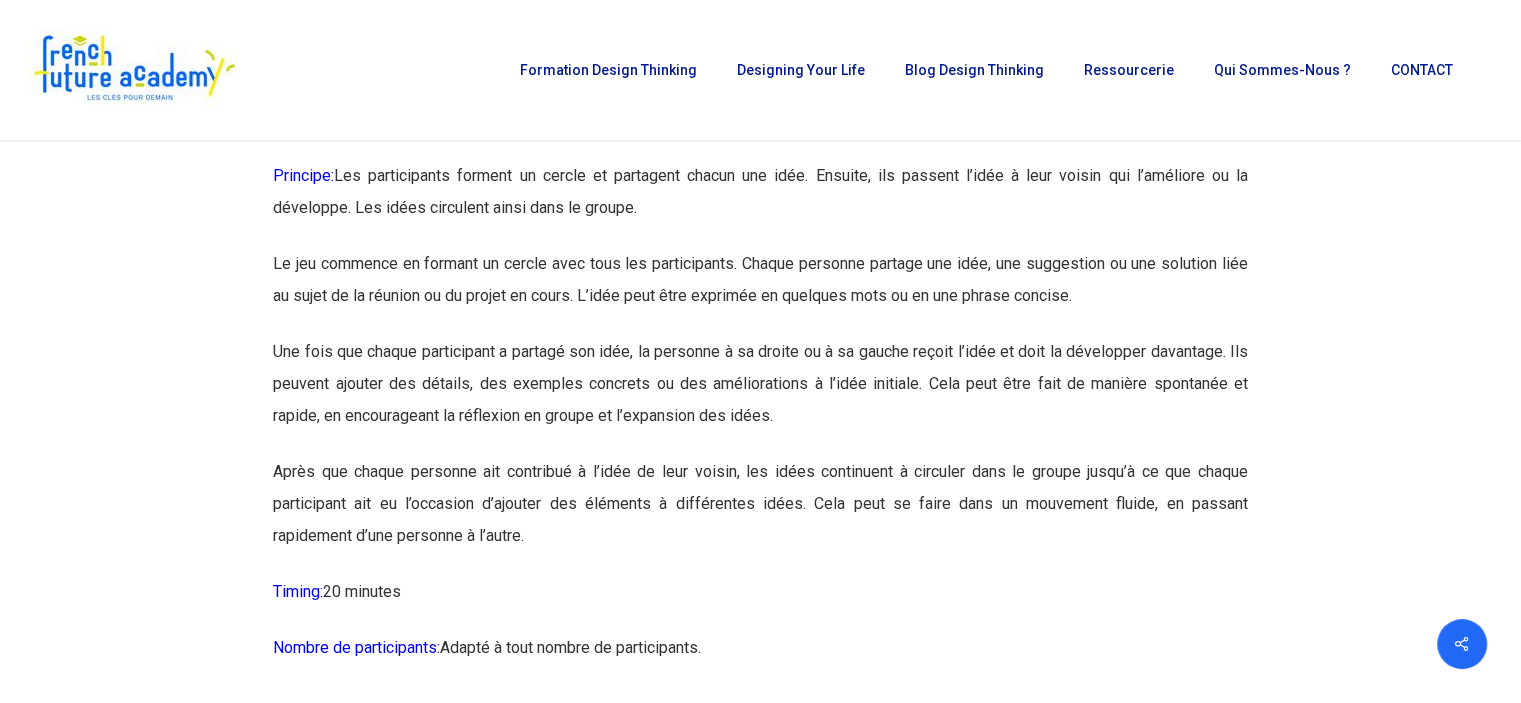 click on "Principe: Les participants forment un cercle et partagent chacun une idée. Ensuite, ils passent l’idée à leur voisin qui l’améliore ou la développe. Les idées circulent ainsi dans le groupe." at bounding box center (760, 204) 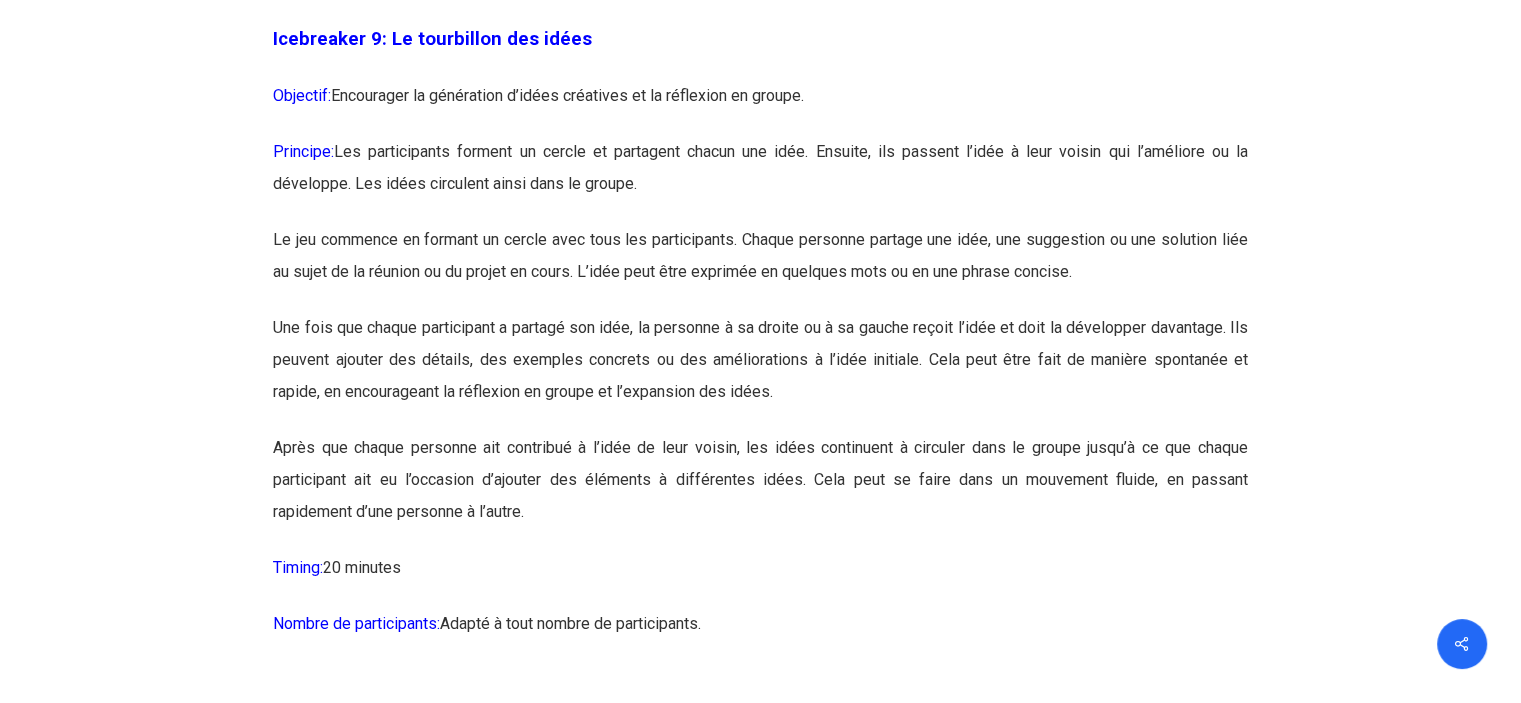 scroll, scrollTop: 6556, scrollLeft: 0, axis: vertical 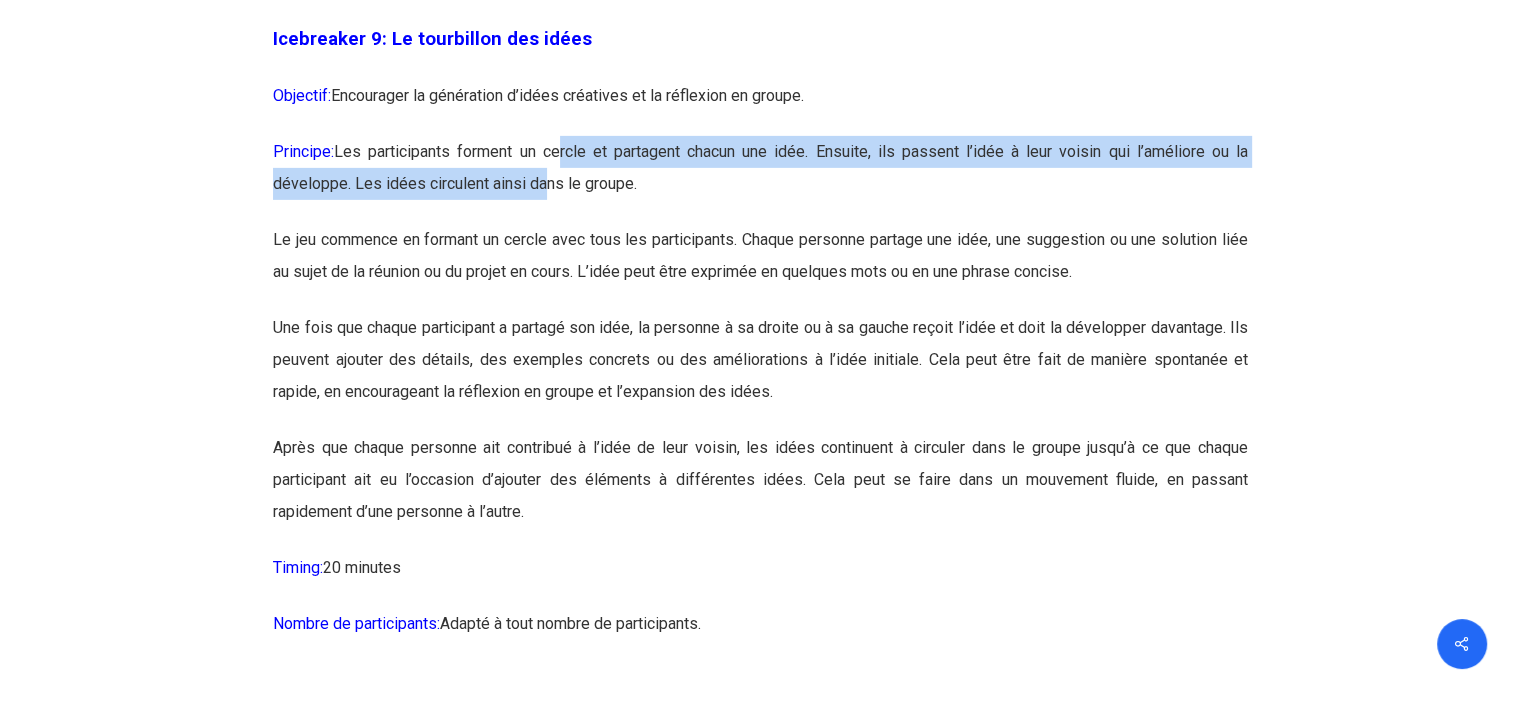 drag, startPoint x: 562, startPoint y: 203, endPoint x: 544, endPoint y: 260, distance: 59.77458 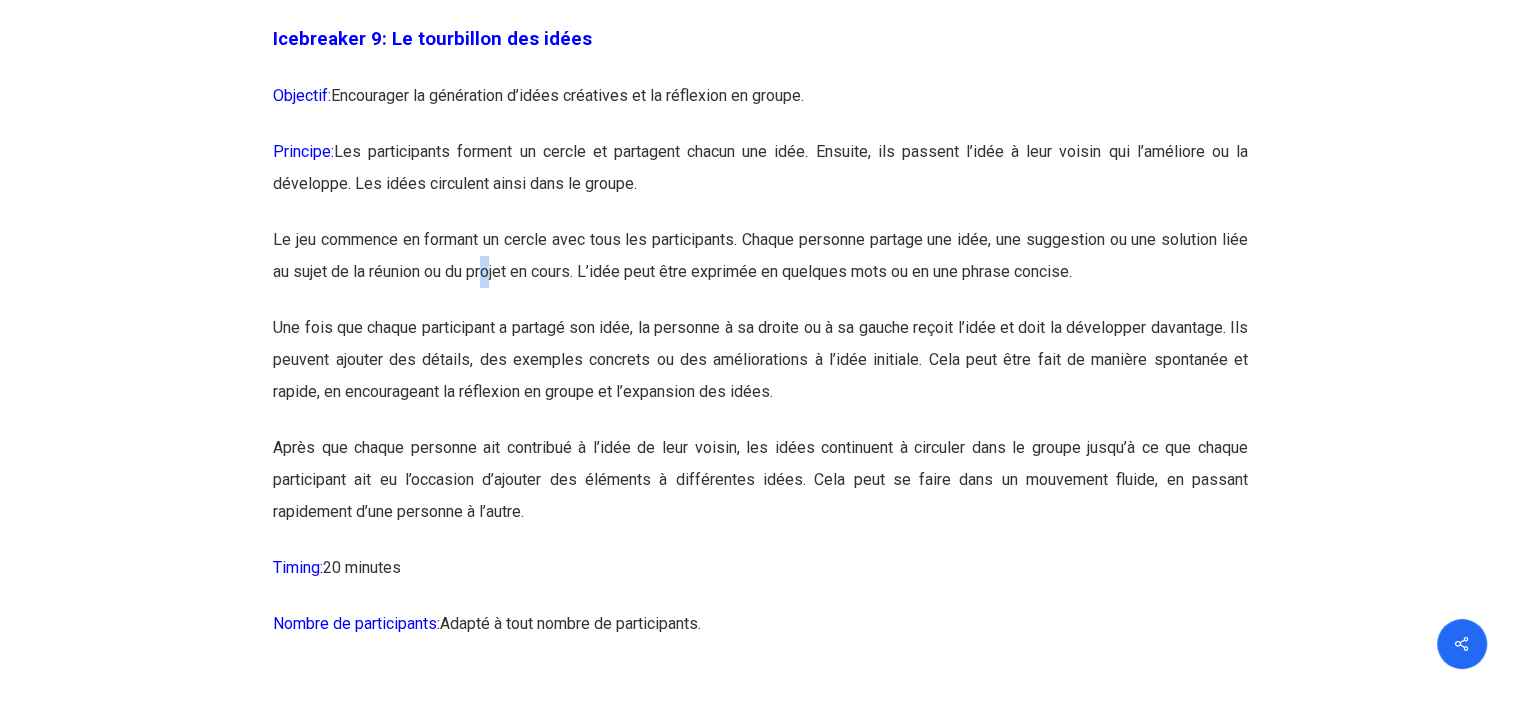 drag, startPoint x: 522, startPoint y: 320, endPoint x: 517, endPoint y: 349, distance: 29.427877 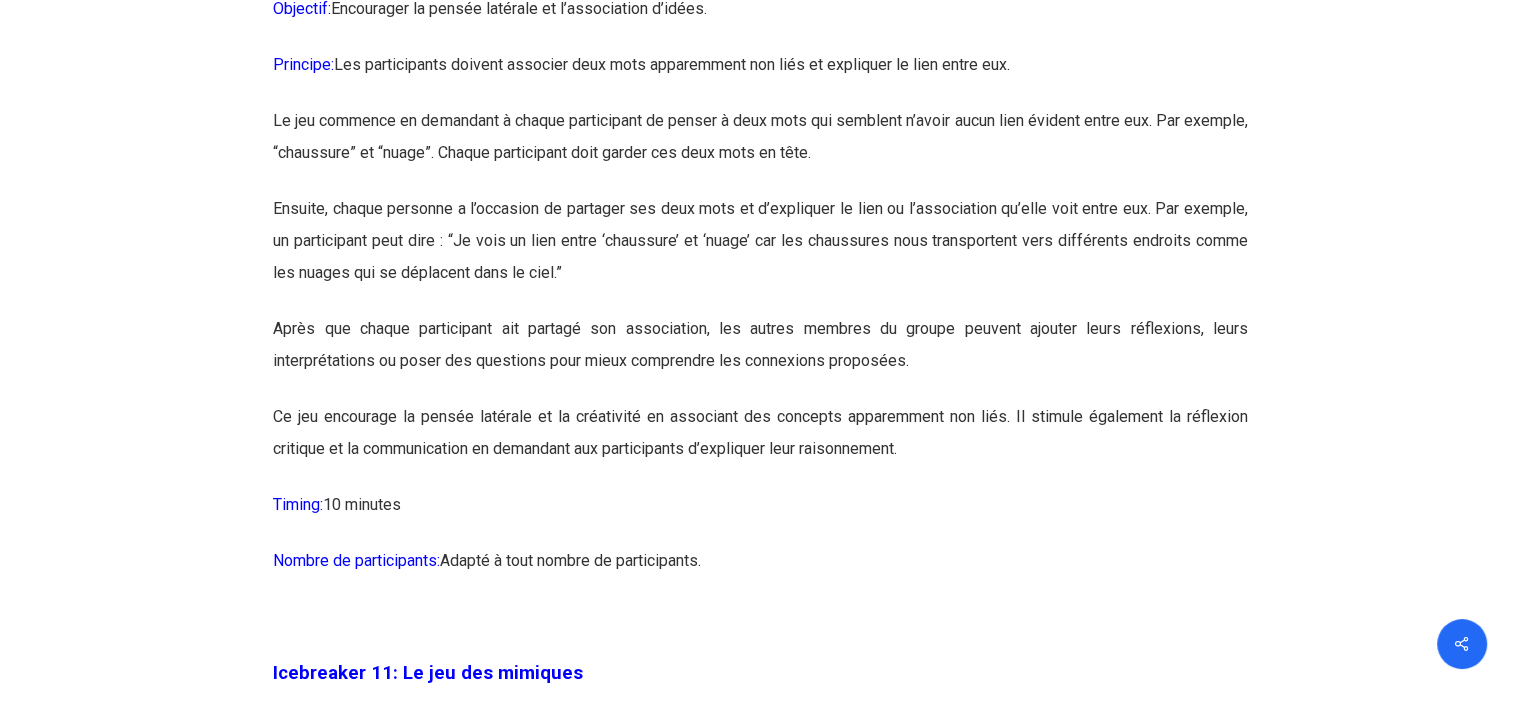 scroll, scrollTop: 7342, scrollLeft: 0, axis: vertical 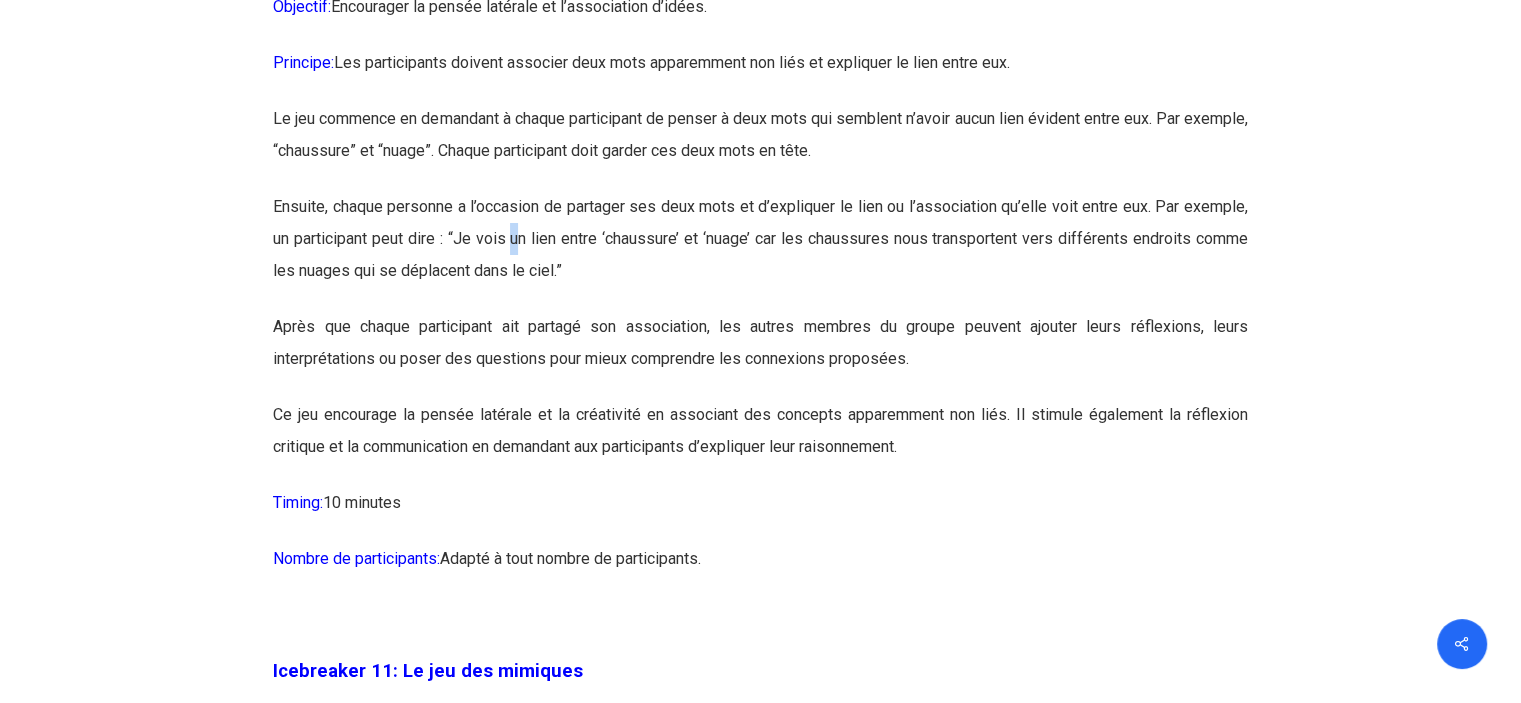drag, startPoint x: 517, startPoint y: 311, endPoint x: 514, endPoint y: 290, distance: 21.213203 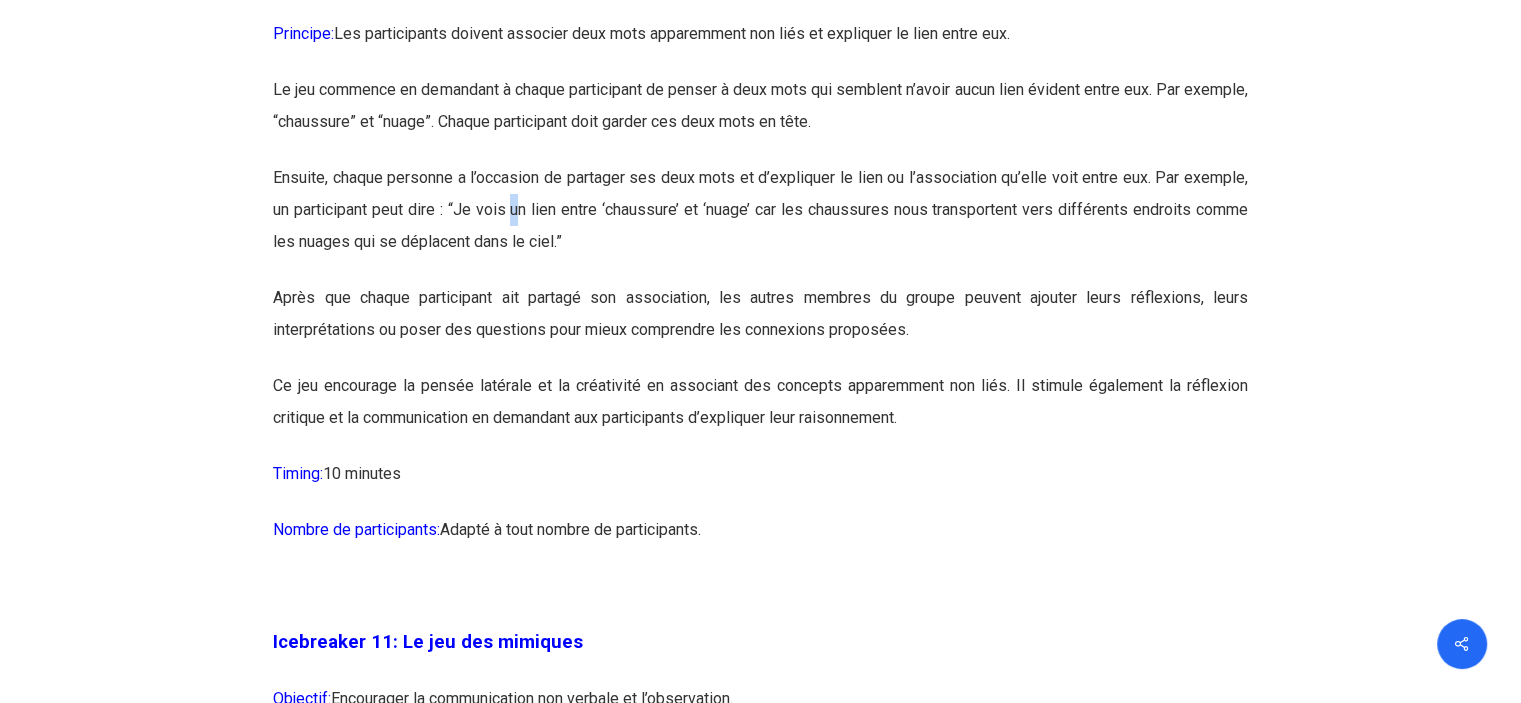scroll, scrollTop: 7372, scrollLeft: 0, axis: vertical 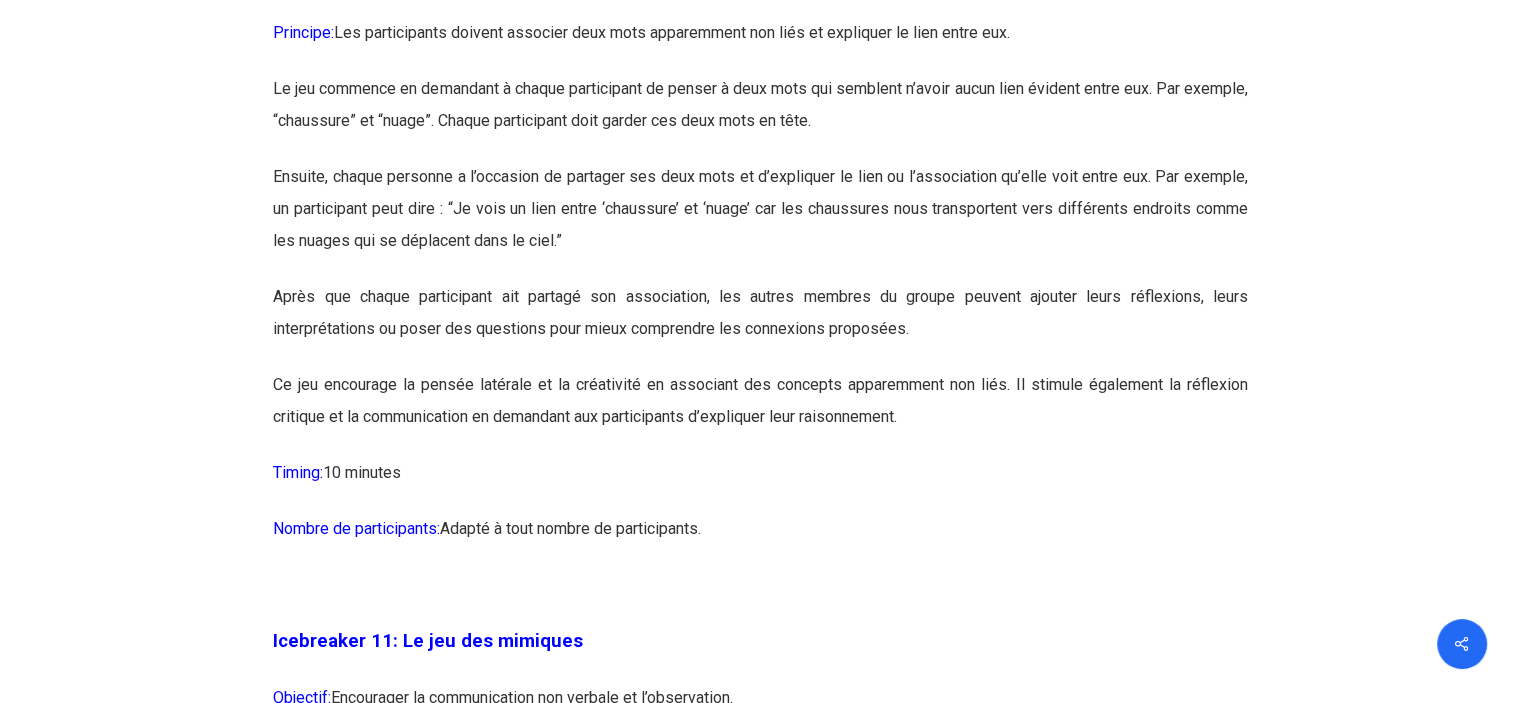 click on "Ensuite, chaque personne a l’occasion de partager ses deux mots et d’expliquer le lien ou l’association qu’elle voit entre eux. Par exemple, un participant peut dire : “Je vois un lien entre ‘chaussure’ et ‘nuage’ car les chaussures nous transportent vers différents endroits comme les nuages qui se déplacent dans le ciel.”" at bounding box center (760, 221) 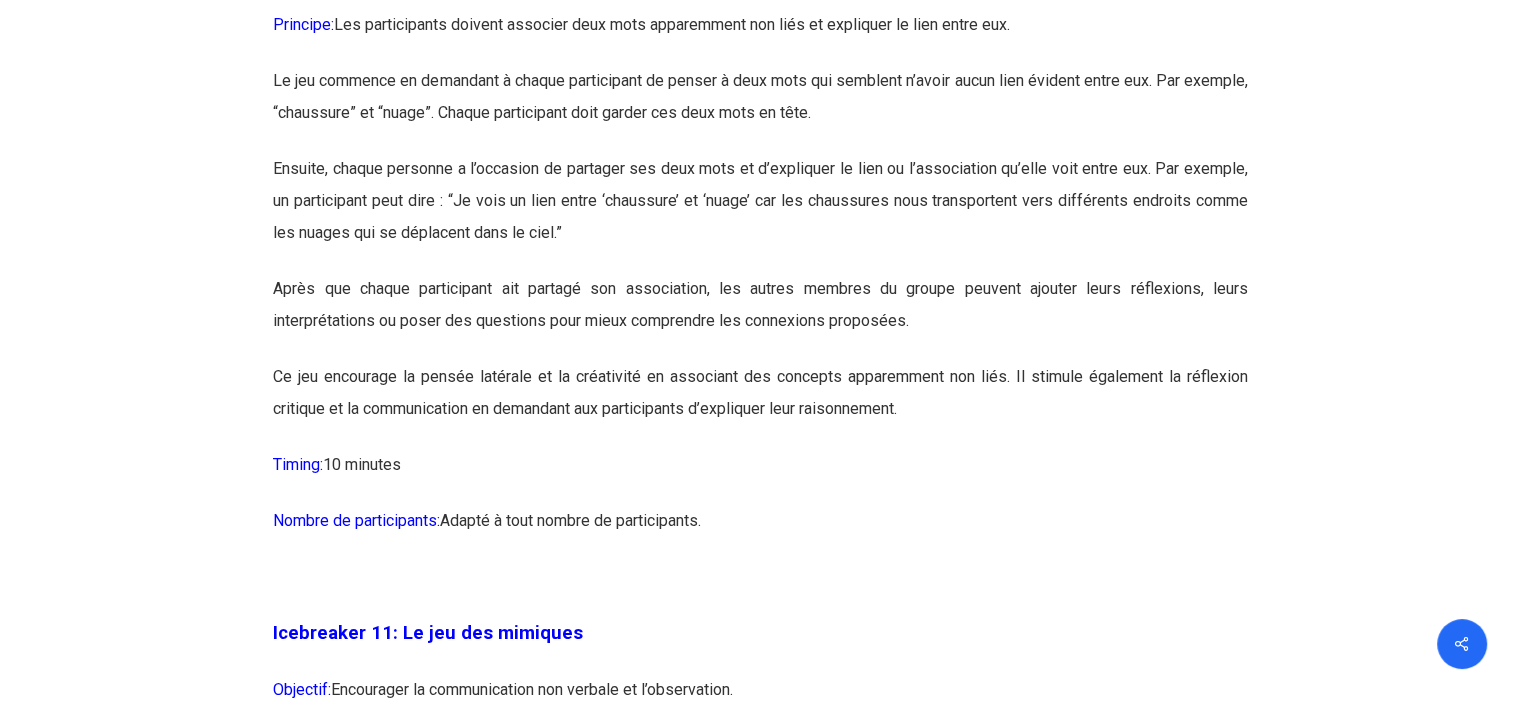 scroll, scrollTop: 7380, scrollLeft: 0, axis: vertical 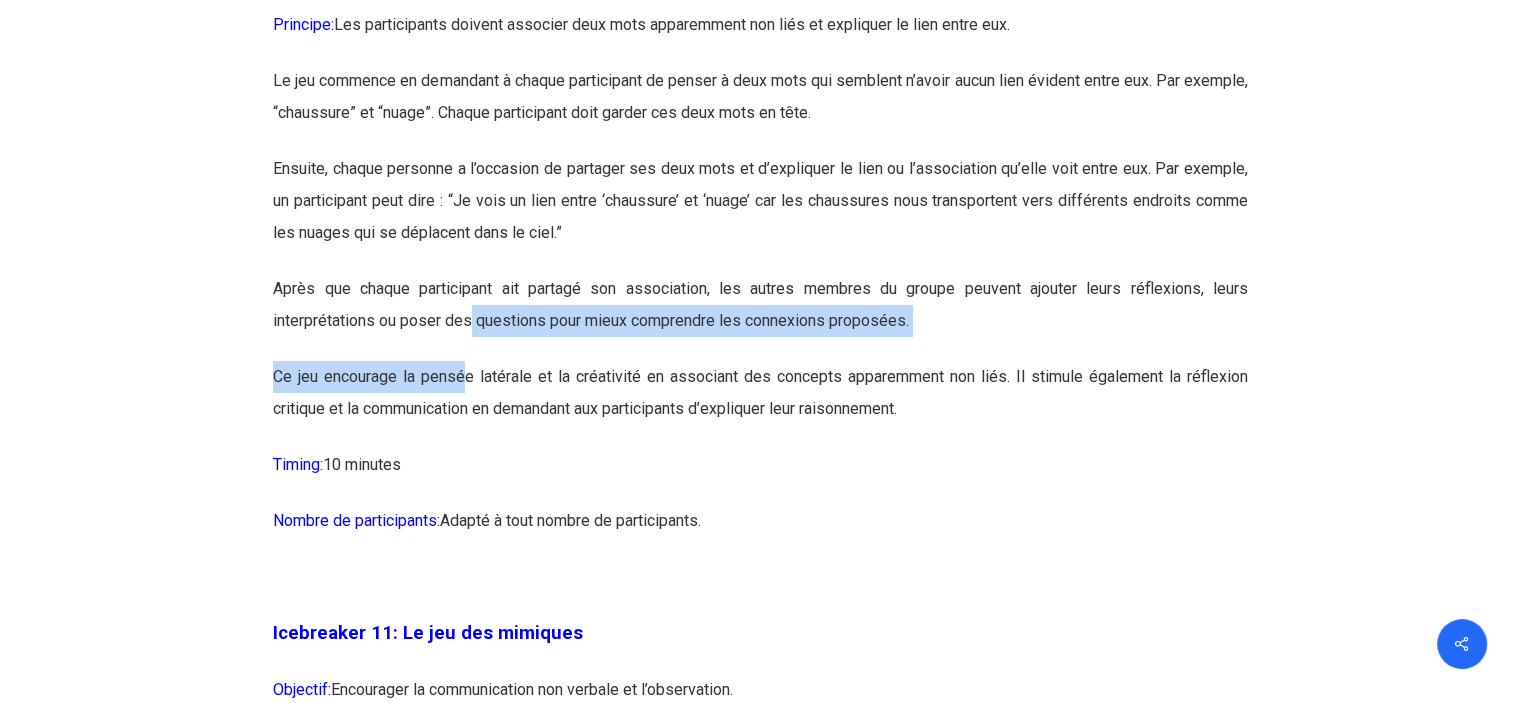 drag, startPoint x: 470, startPoint y: 388, endPoint x: 464, endPoint y: 458, distance: 70.256676 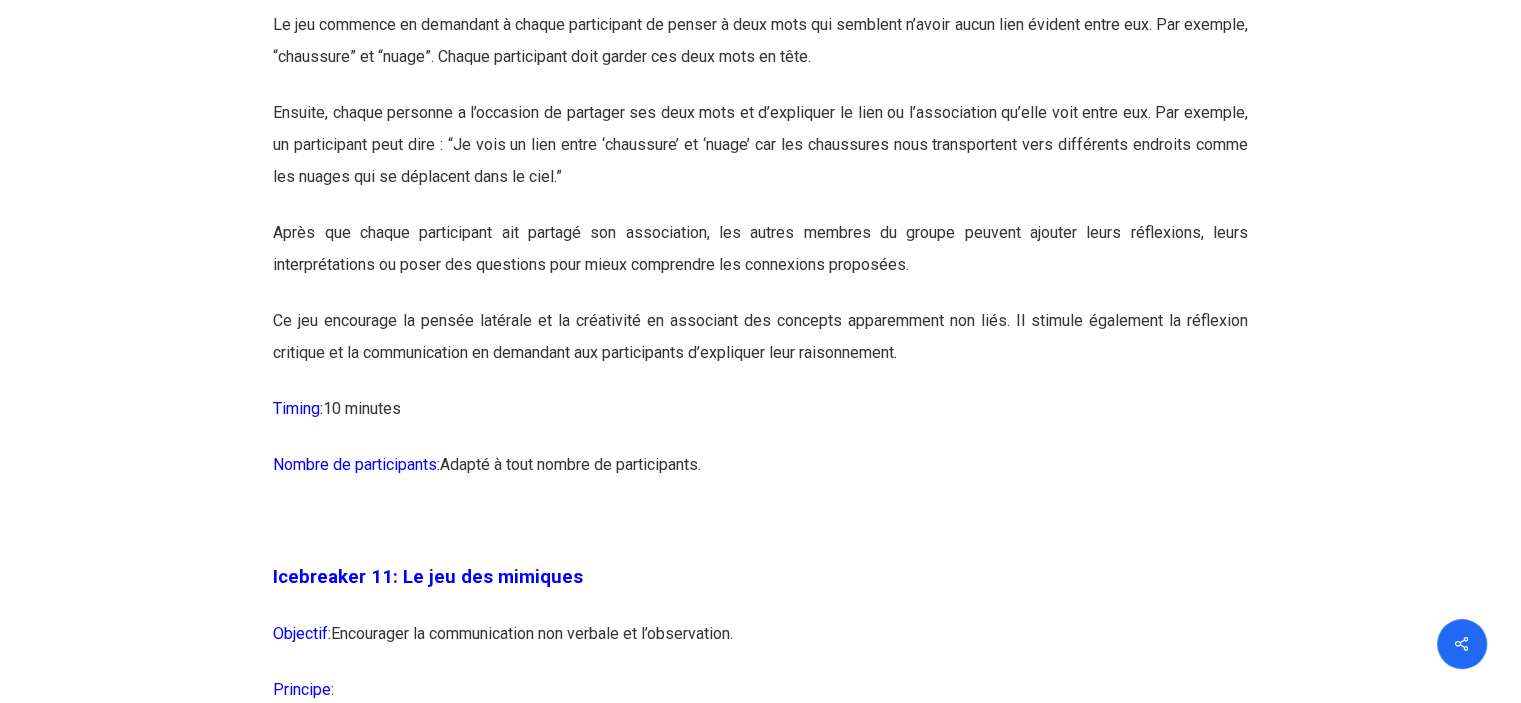 click on "Timing:  10 minutes" at bounding box center (760, 421) 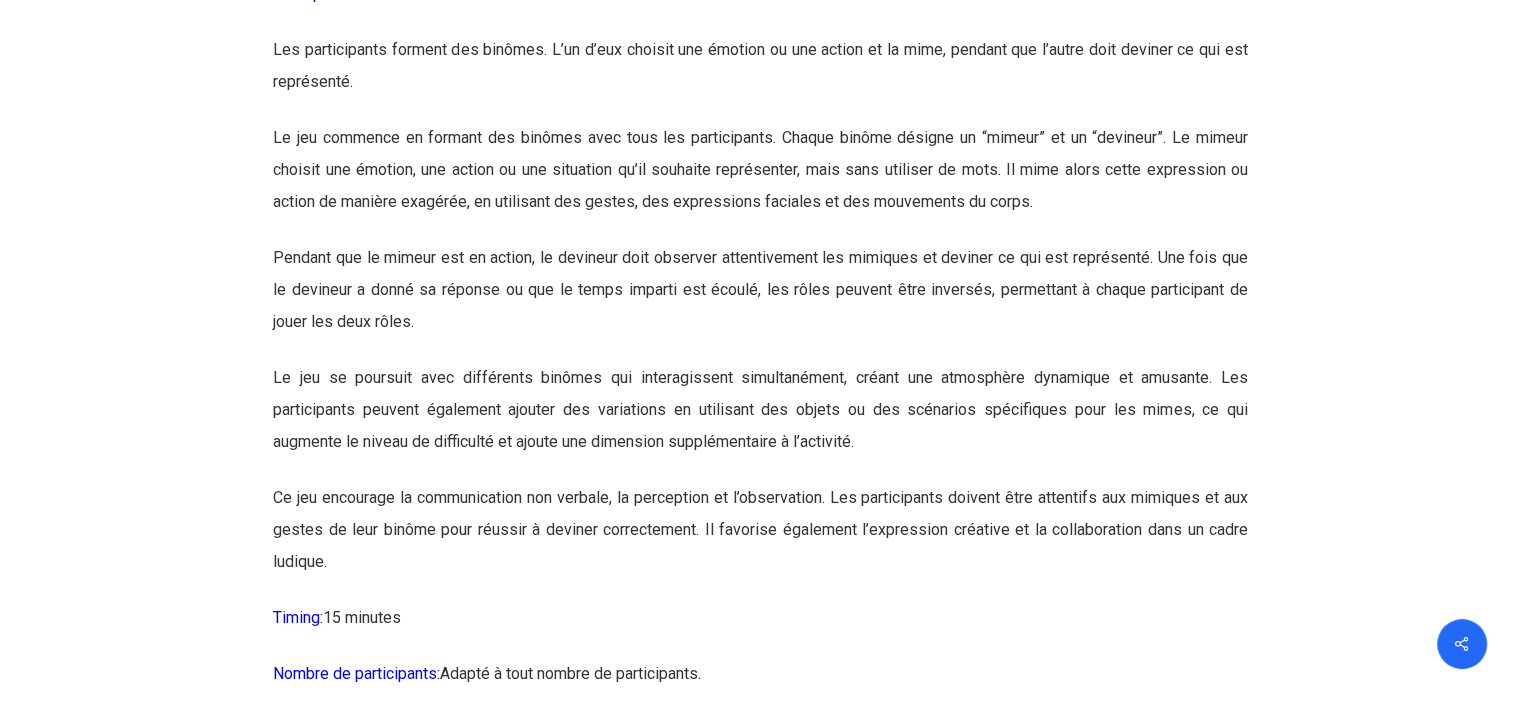 scroll, scrollTop: 8132, scrollLeft: 0, axis: vertical 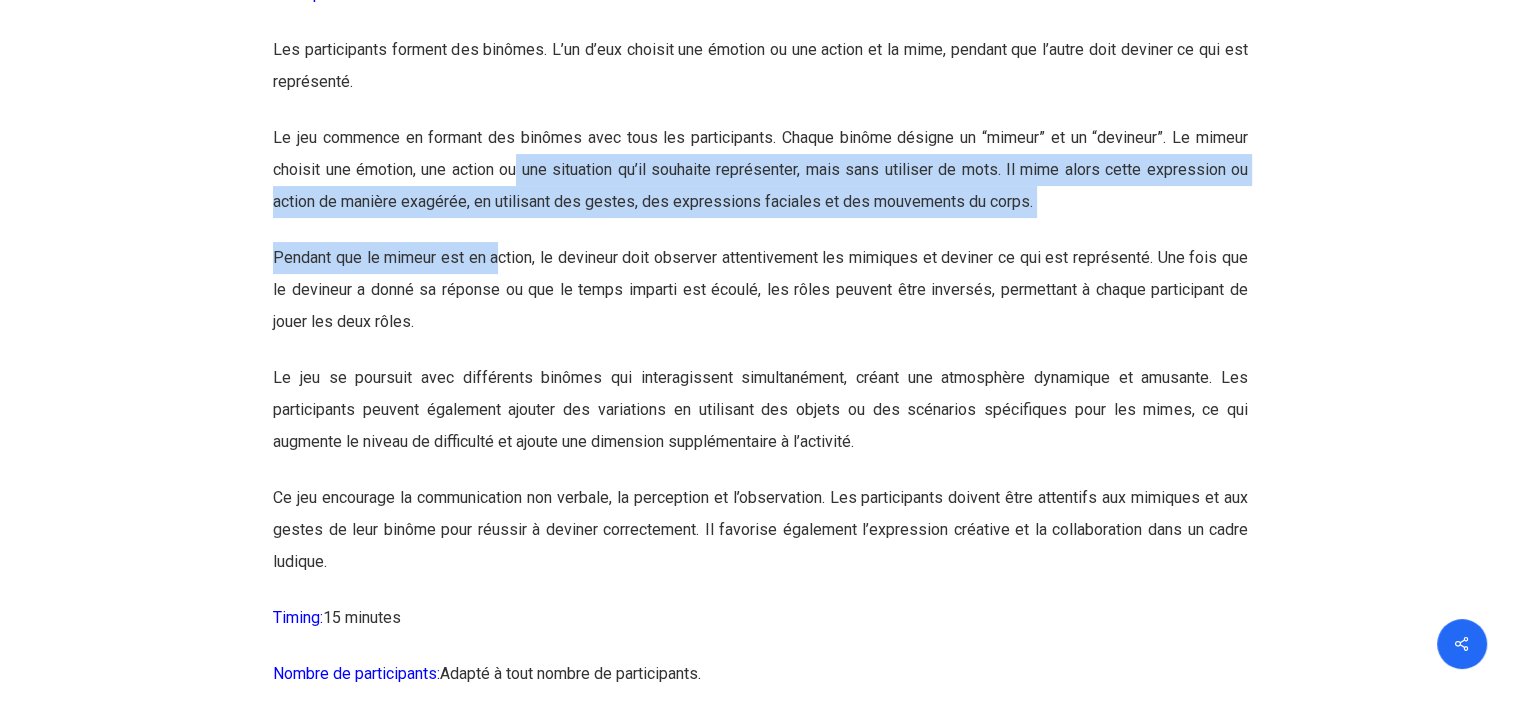 drag, startPoint x: 516, startPoint y: 219, endPoint x: 492, endPoint y: 325, distance: 108.68302 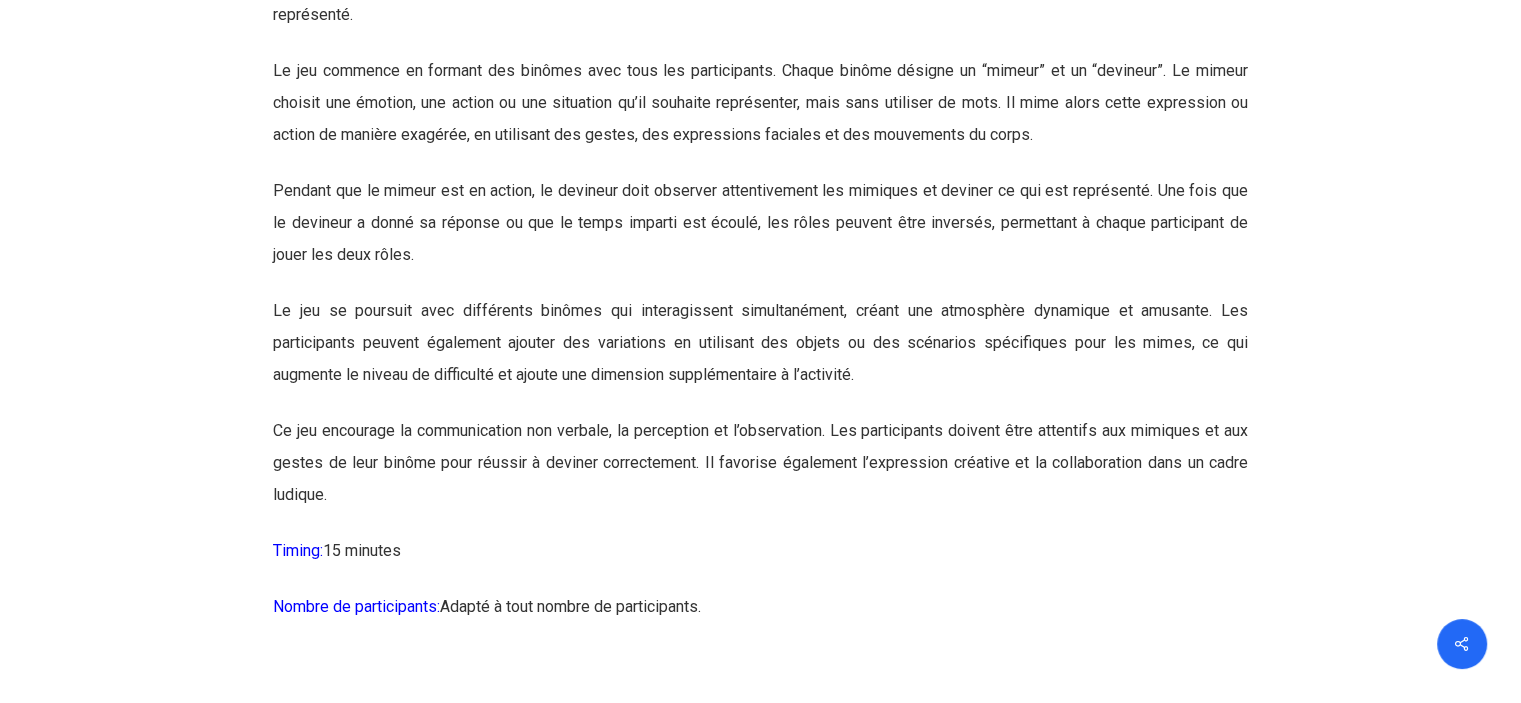 click on "Pendant que le mimeur est en action, le devineur doit observer attentivement les mimiques et deviner ce qui est représenté. Une fois que le devineur a donné sa réponse ou que le temps imparti est écoulé, les rôles peuvent être inversés, permettant à chaque participant de jouer les deux rôles." at bounding box center [760, 235] 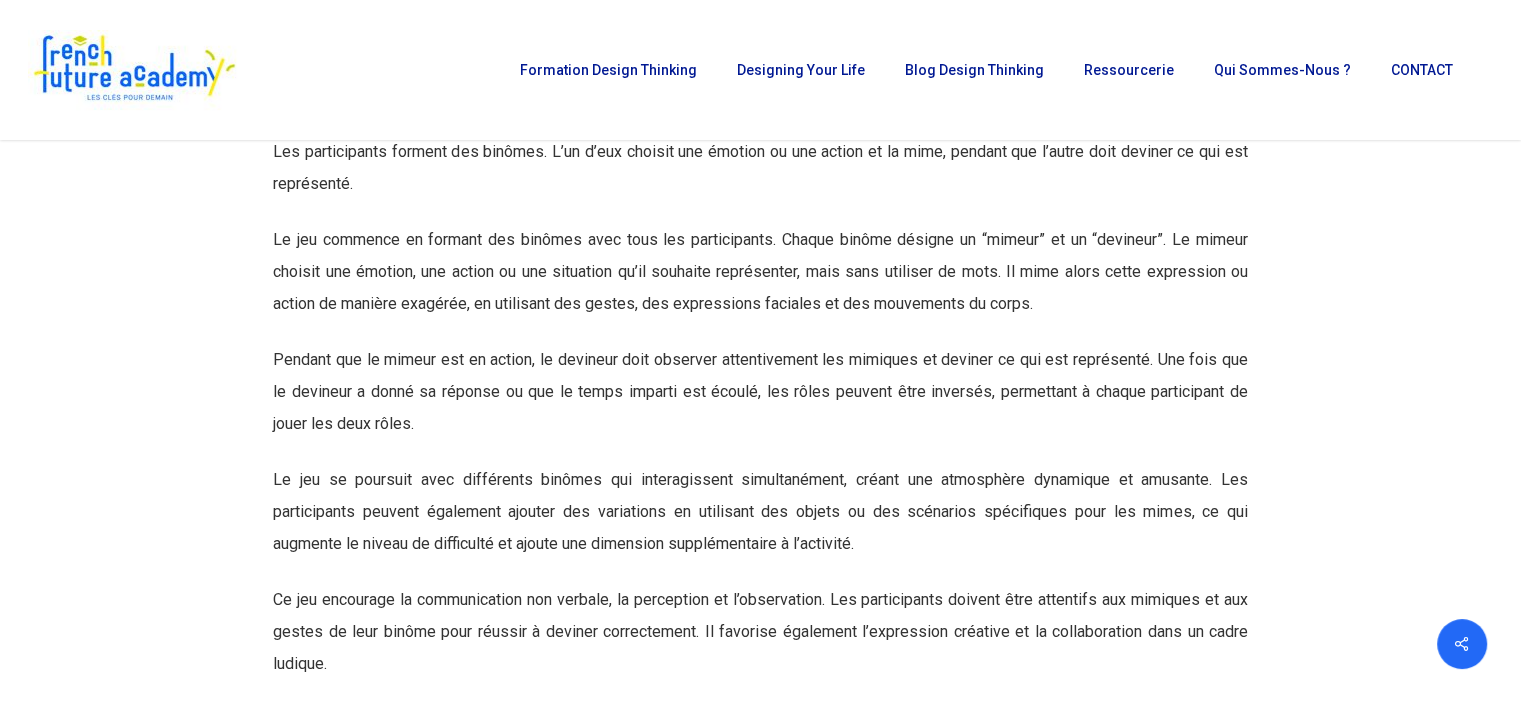 scroll, scrollTop: 8019, scrollLeft: 0, axis: vertical 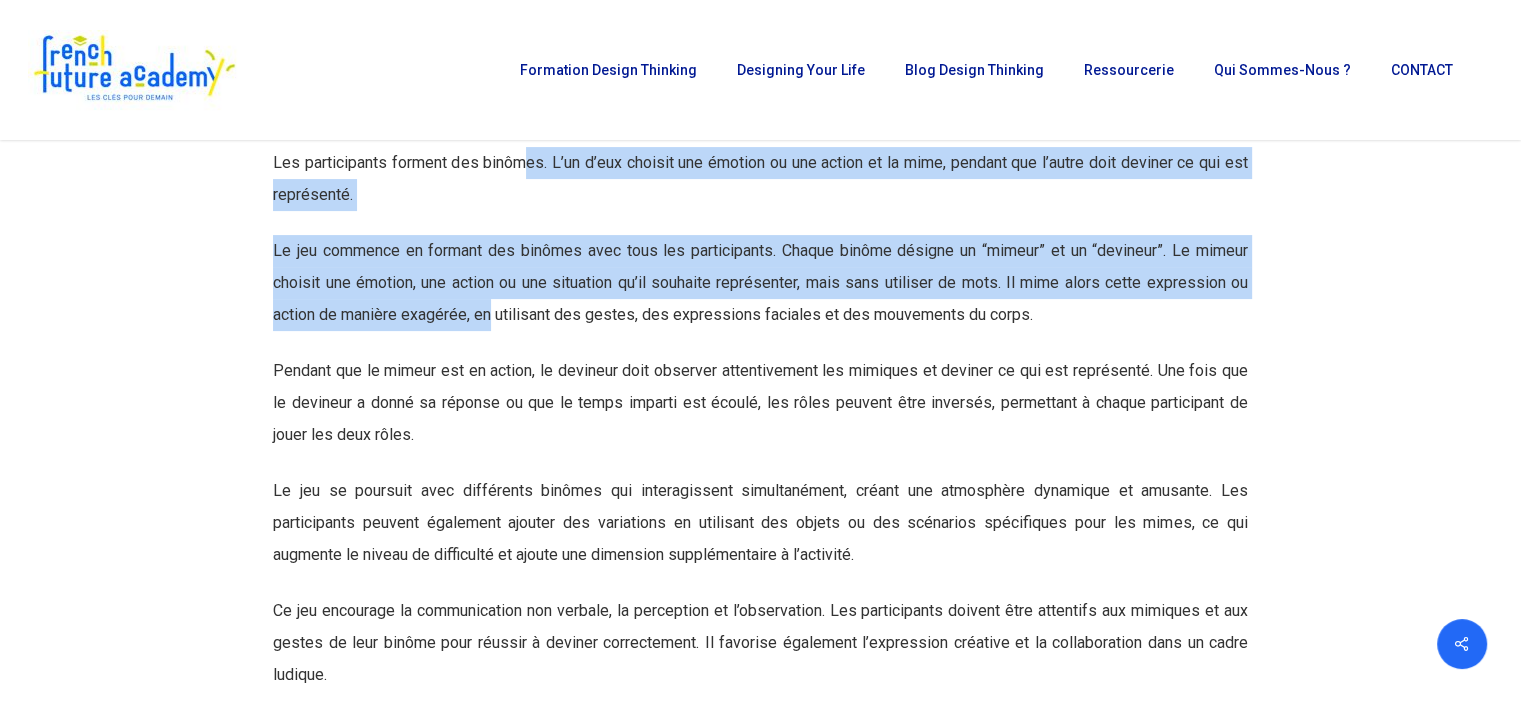 drag, startPoint x: 521, startPoint y: 226, endPoint x: 493, endPoint y: 373, distance: 149.64291 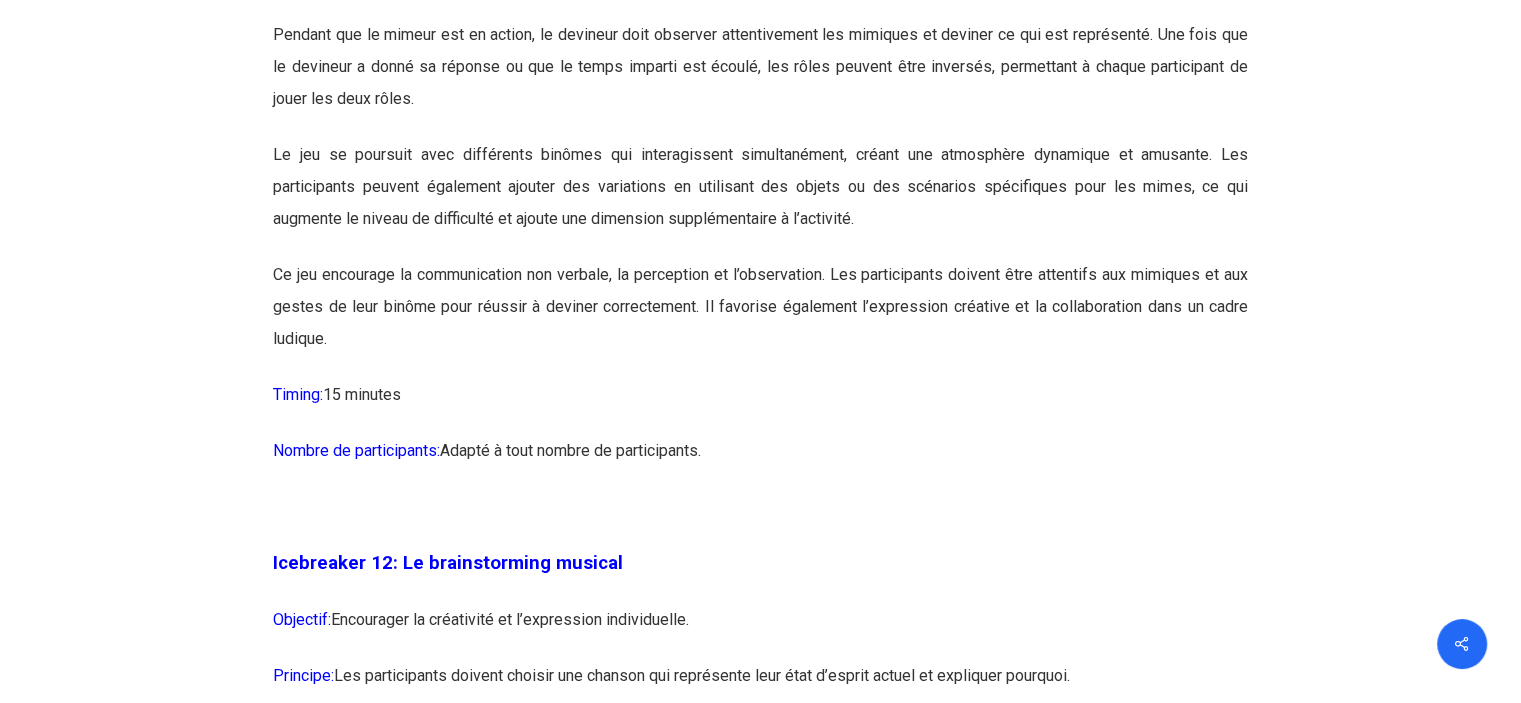 click on "Ce jeu encourage la communication non verbale, la perception et l’observation. Les participants doivent être attentifs aux mimiques et aux gestes de leur binôme pour réussir à deviner correctement. Il favorise également l’expression créative et la collaboration dans un cadre ludique." at bounding box center (760, 319) 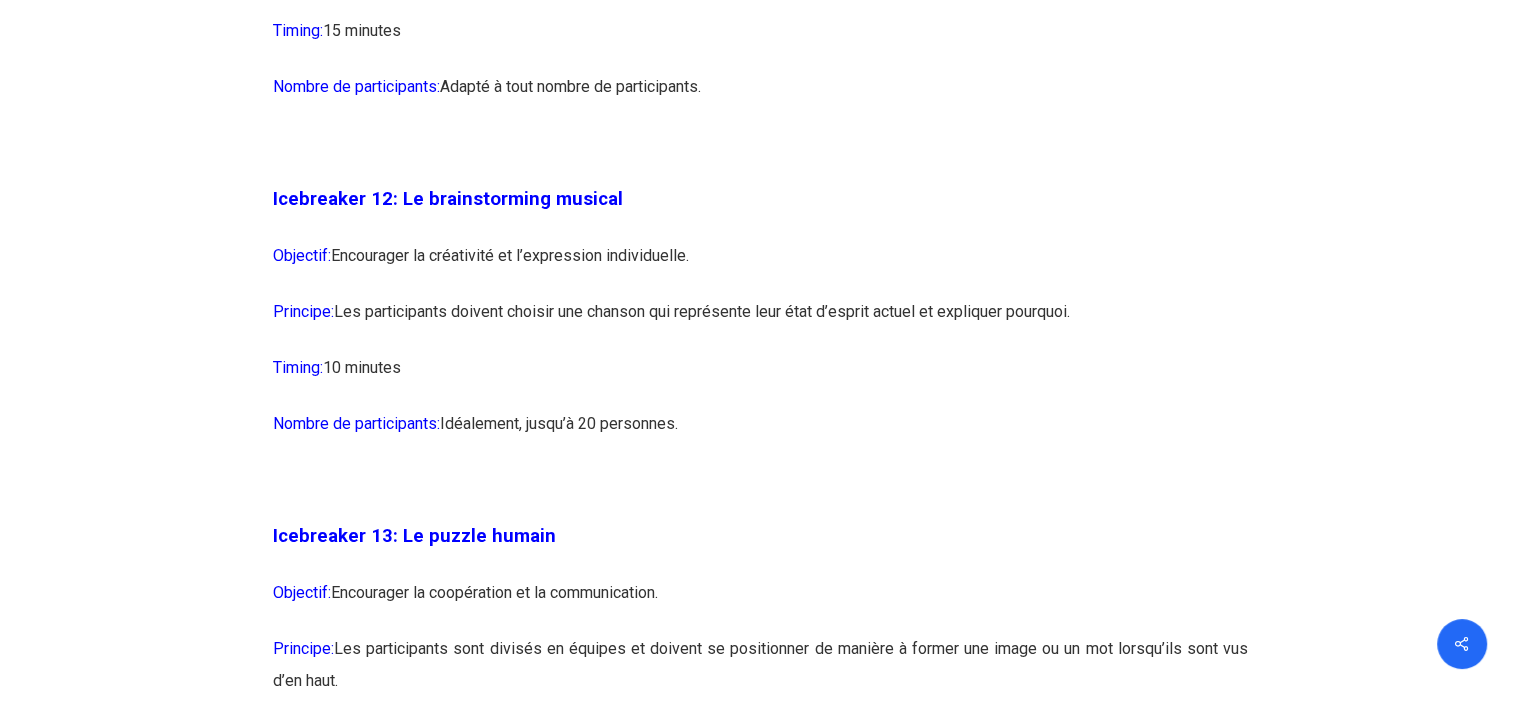 scroll, scrollTop: 8738, scrollLeft: 0, axis: vertical 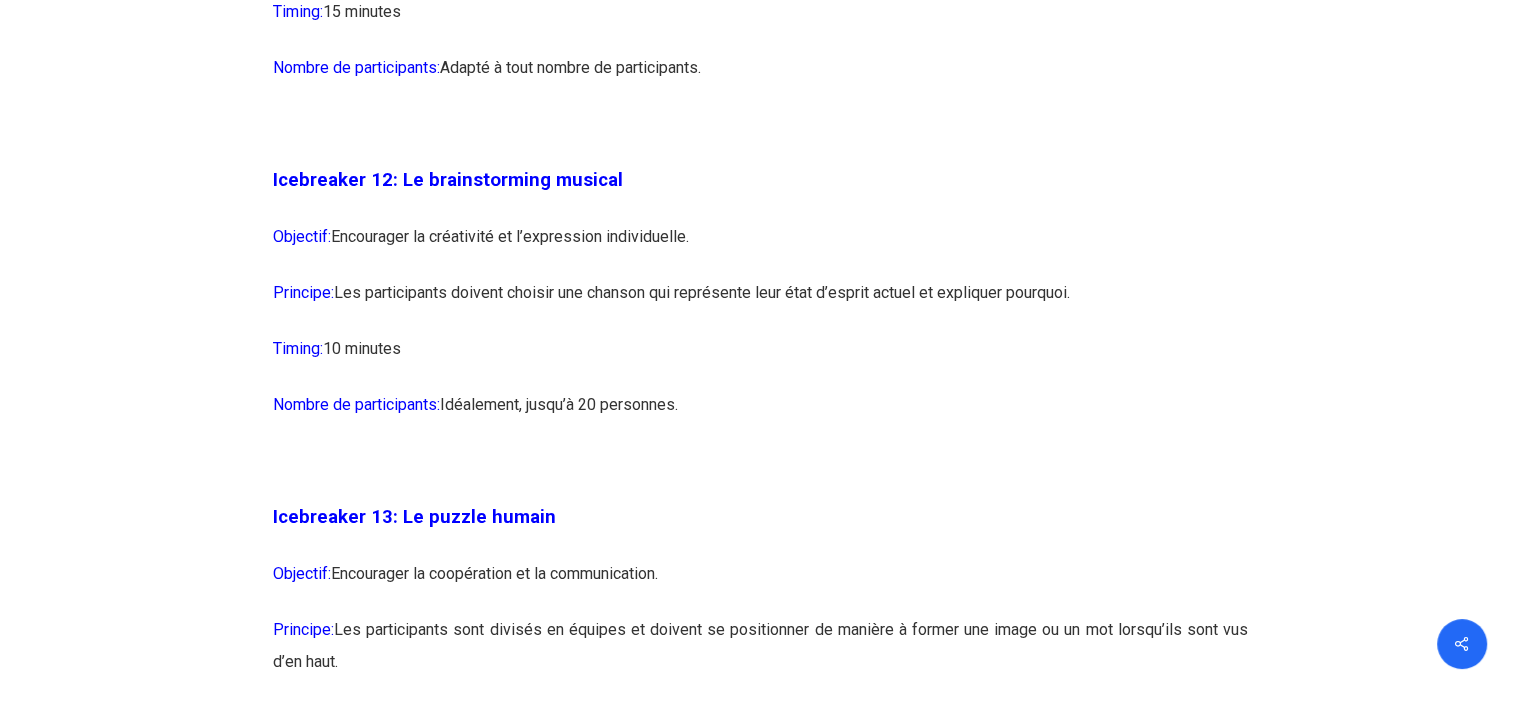 drag, startPoint x: 487, startPoint y: 342, endPoint x: 482, endPoint y: 403, distance: 61.204575 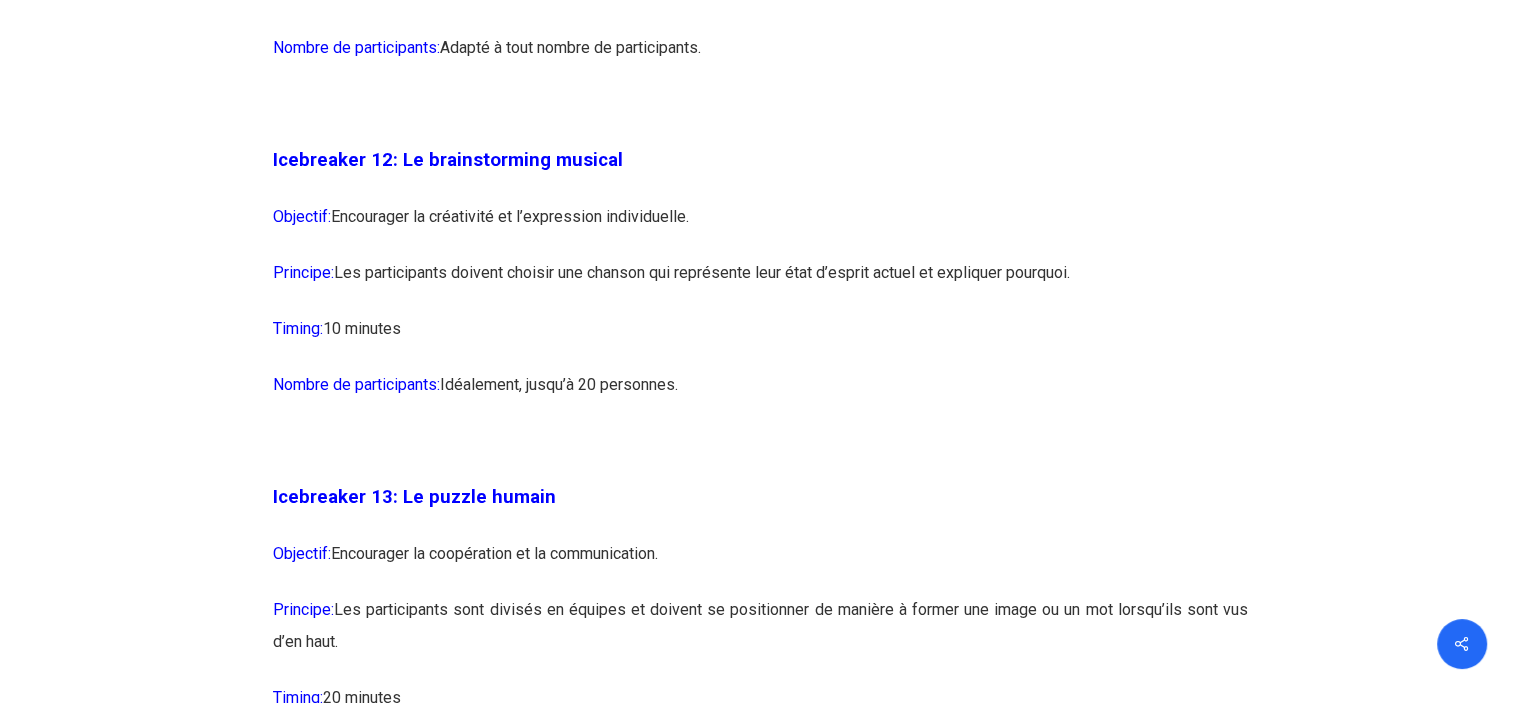 click on "Timing:  10 minutes" at bounding box center [760, 341] 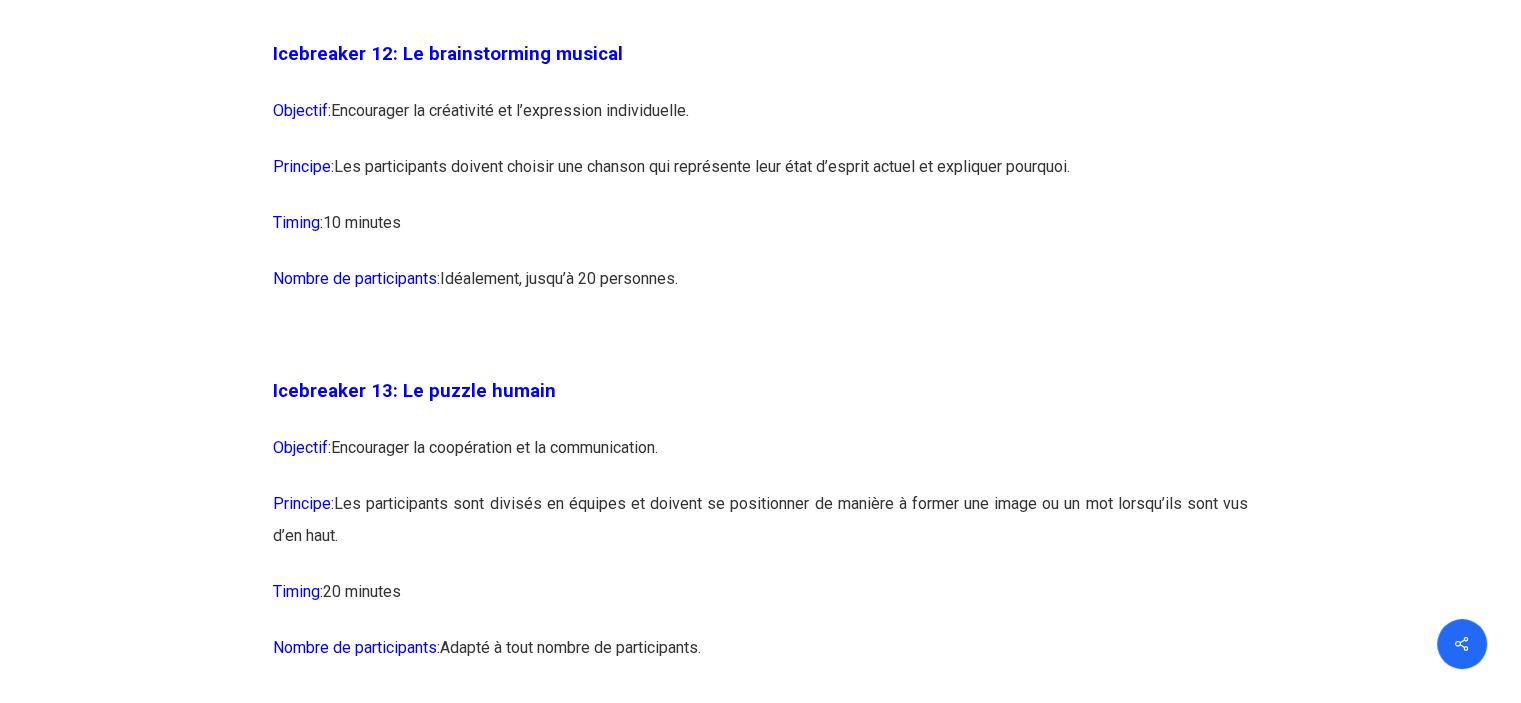 scroll, scrollTop: 9012, scrollLeft: 0, axis: vertical 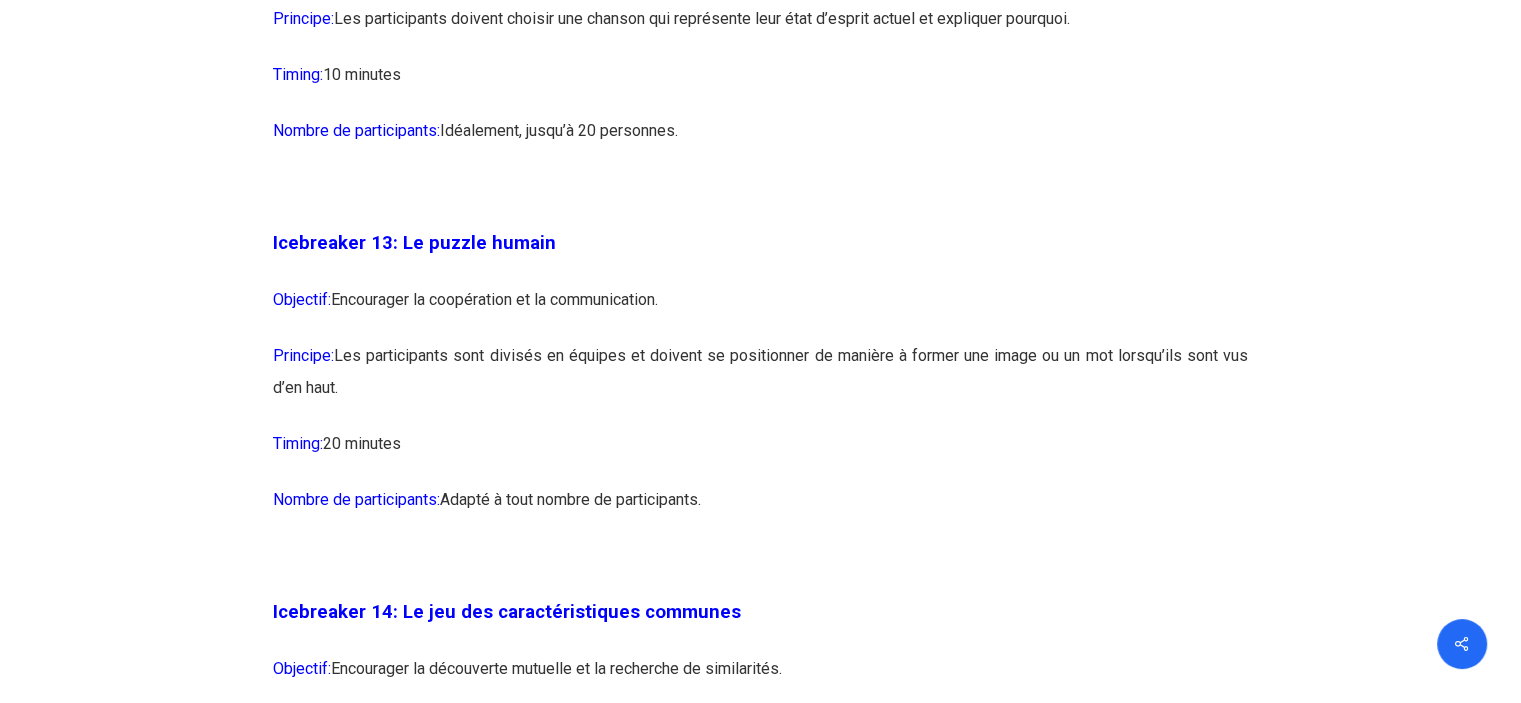 click on "Principe: Les participants sont divisés en équipes et doivent se positionner de manière à former une image ou un mot lorsqu’ils sont vus d’en haut." at bounding box center [760, 384] 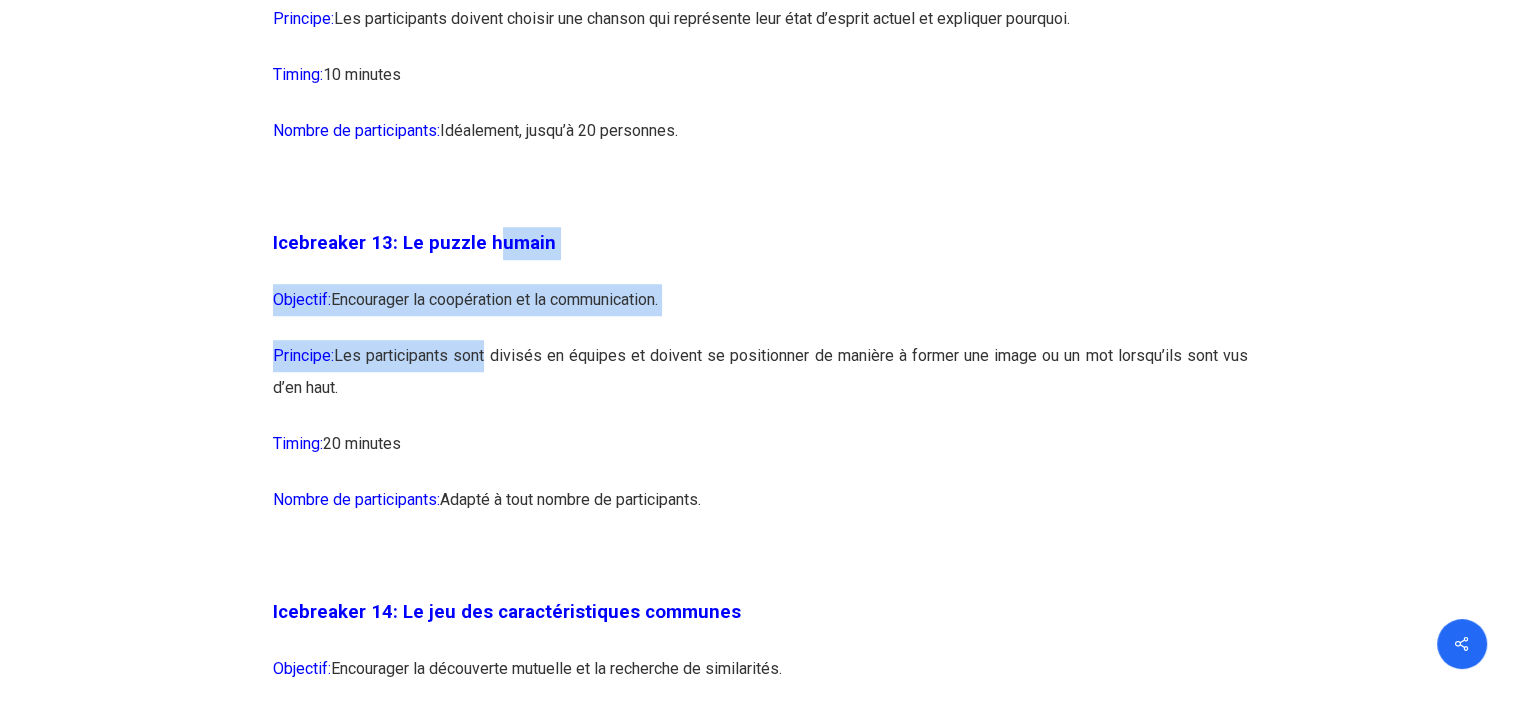 drag, startPoint x: 493, startPoint y: 339, endPoint x: 479, endPoint y: 443, distance: 104.93808 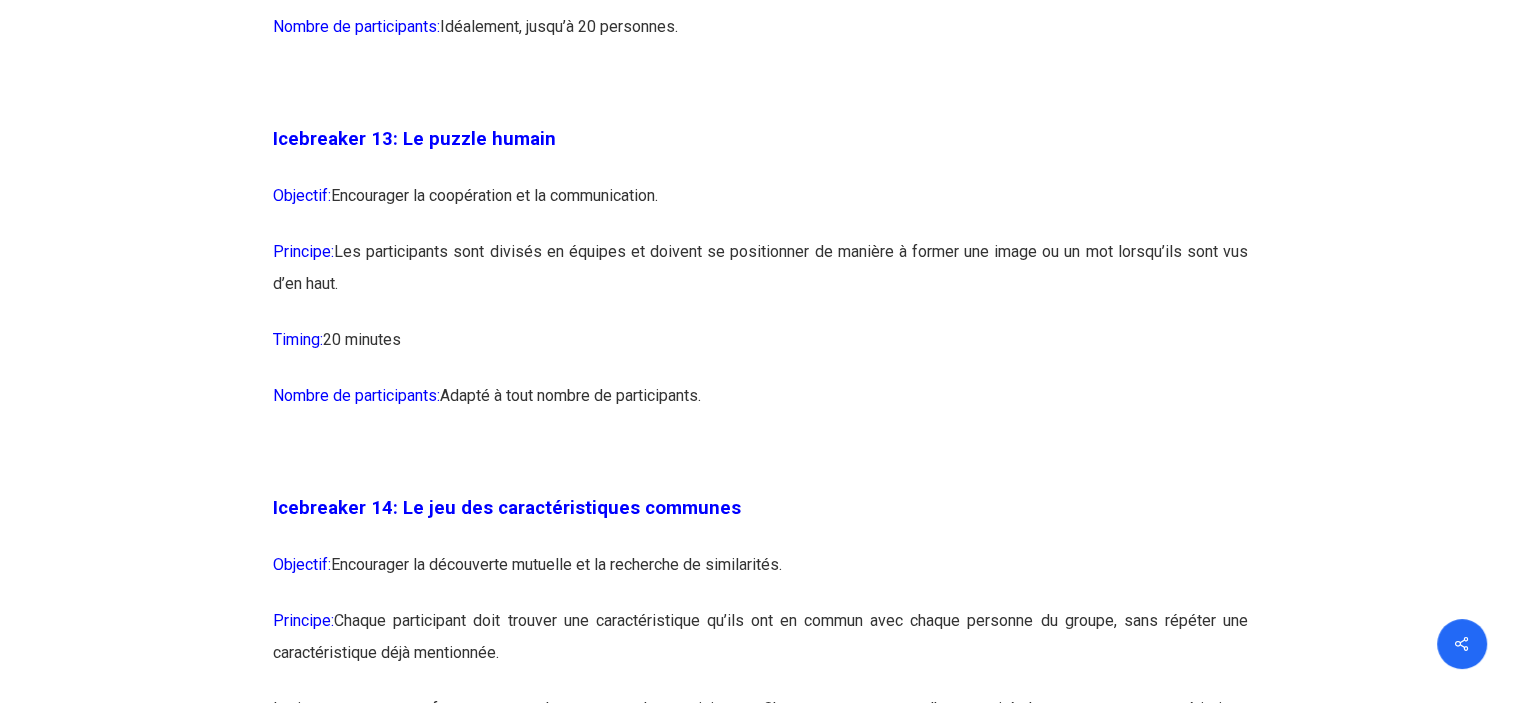 click on "Nombre de participants: Adapté à tout nombre de participants." at bounding box center (760, 408) 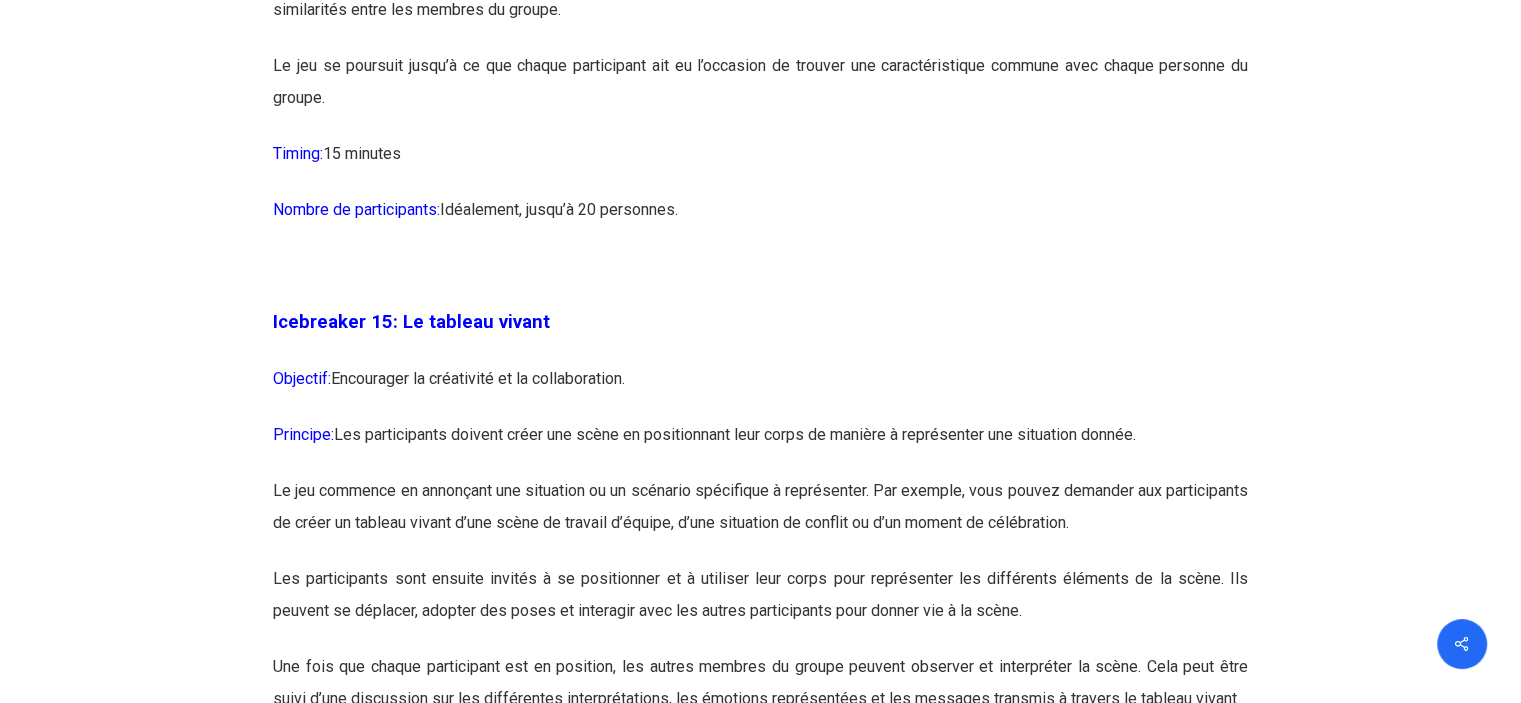 scroll, scrollTop: 10118, scrollLeft: 0, axis: vertical 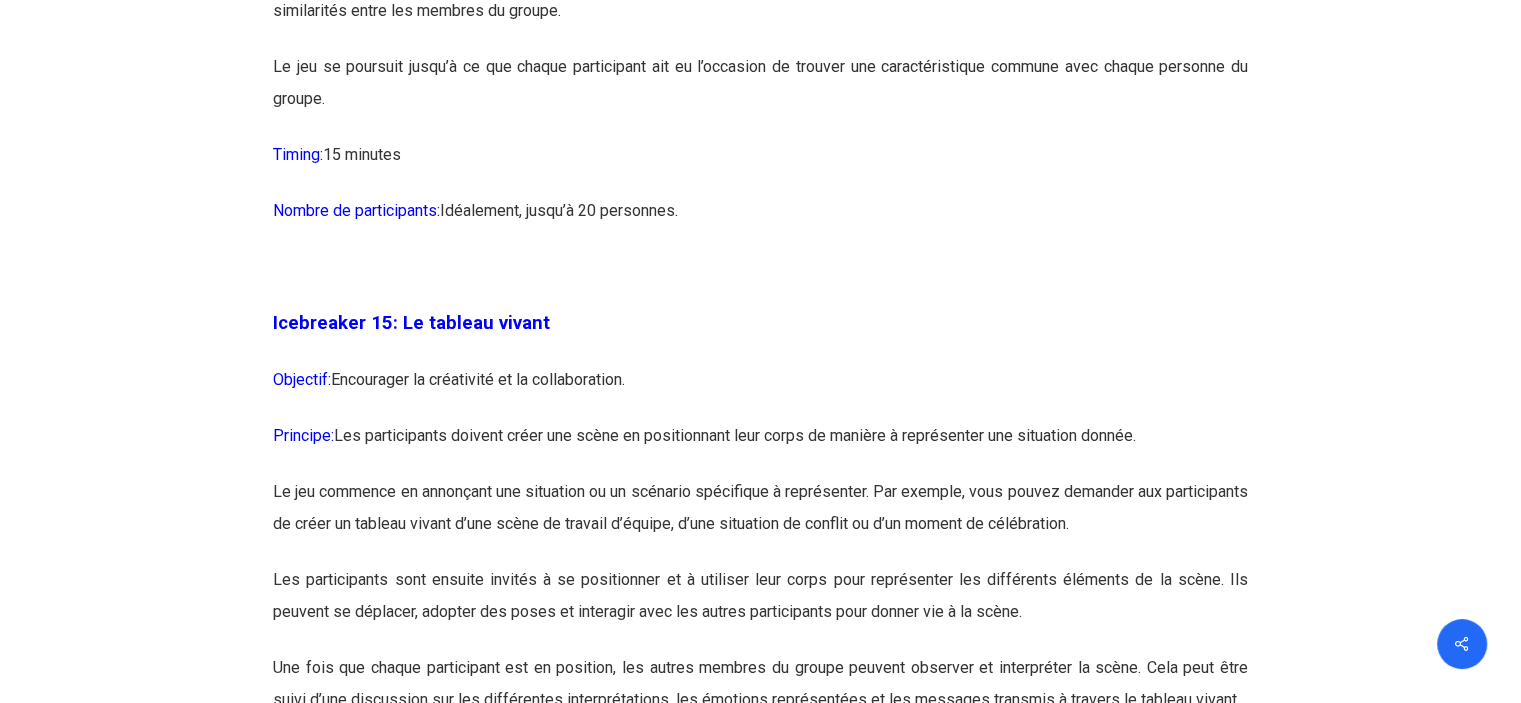 click on "Principe: Les participants doivent créer une scène en positionnant leur corps de manière à représenter une situation donnée." at bounding box center [760, 448] 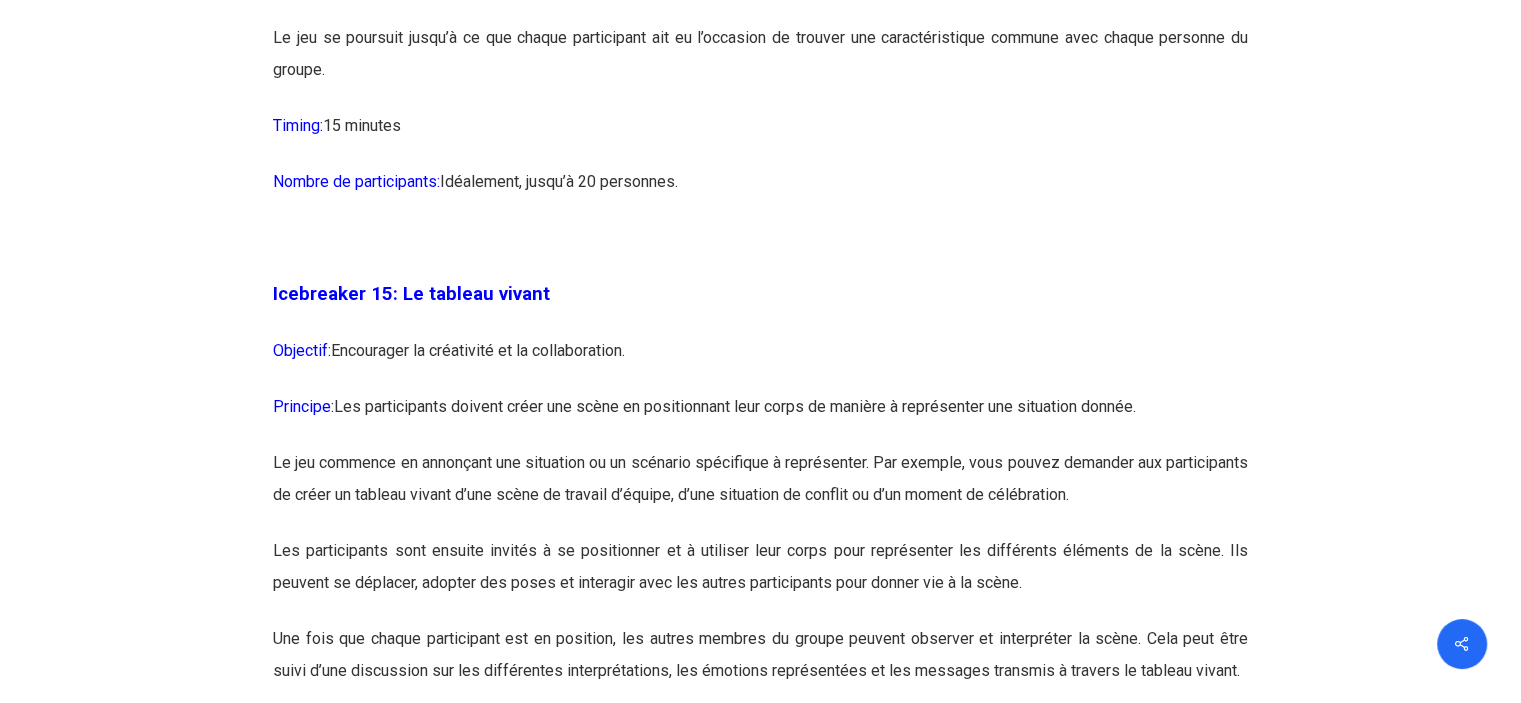 scroll, scrollTop: 10146, scrollLeft: 0, axis: vertical 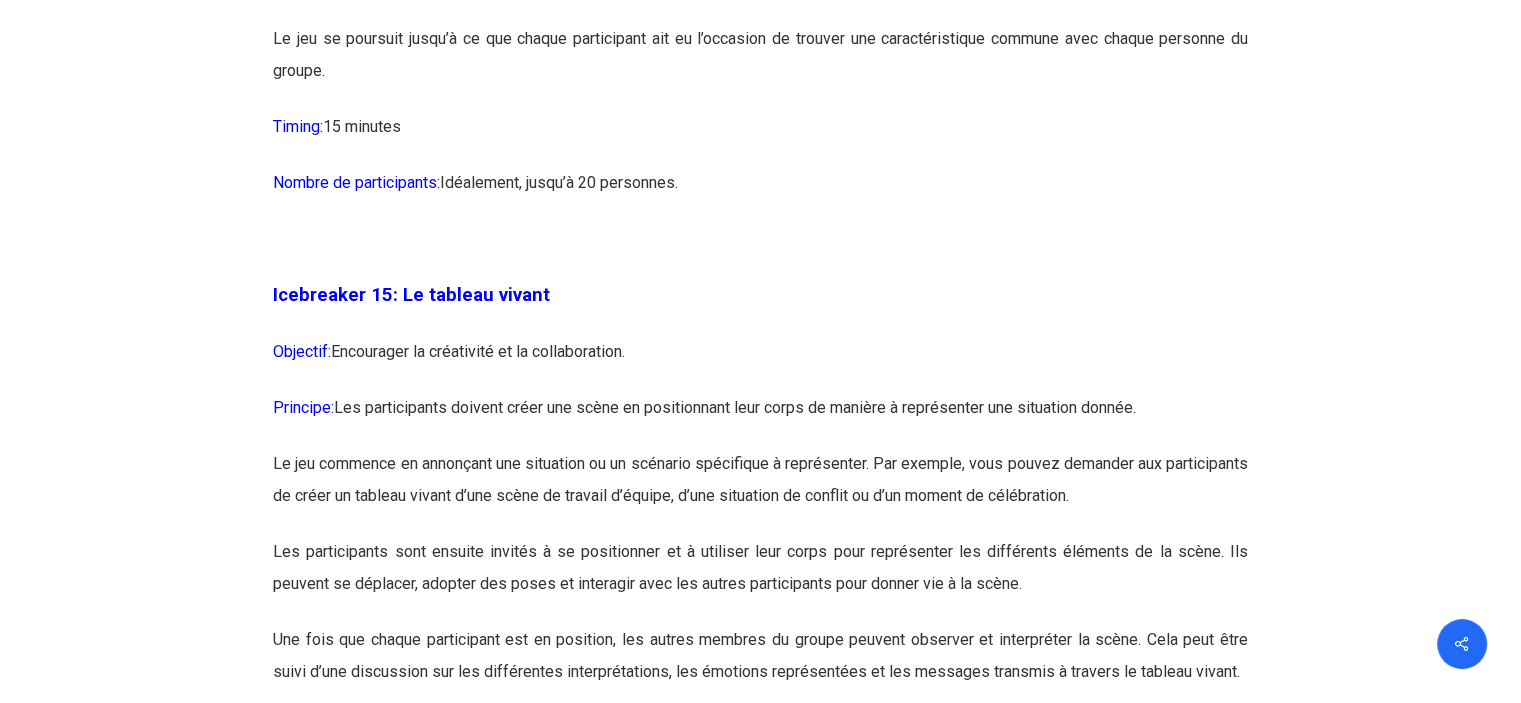 click on "Principe: Les participants doivent créer une scène en positionnant leur corps de manière à représenter une situation donnée." at bounding box center (760, 420) 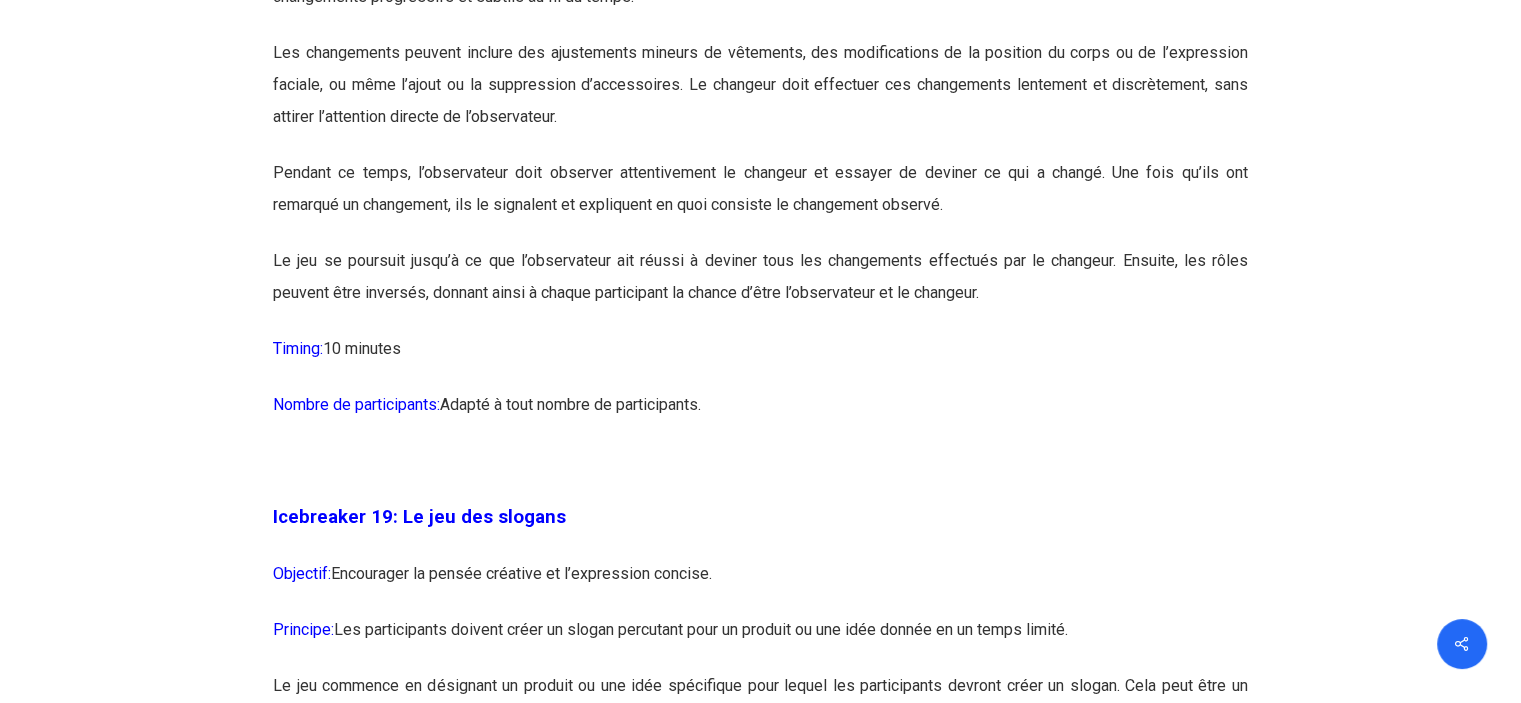 scroll, scrollTop: 12400, scrollLeft: 0, axis: vertical 